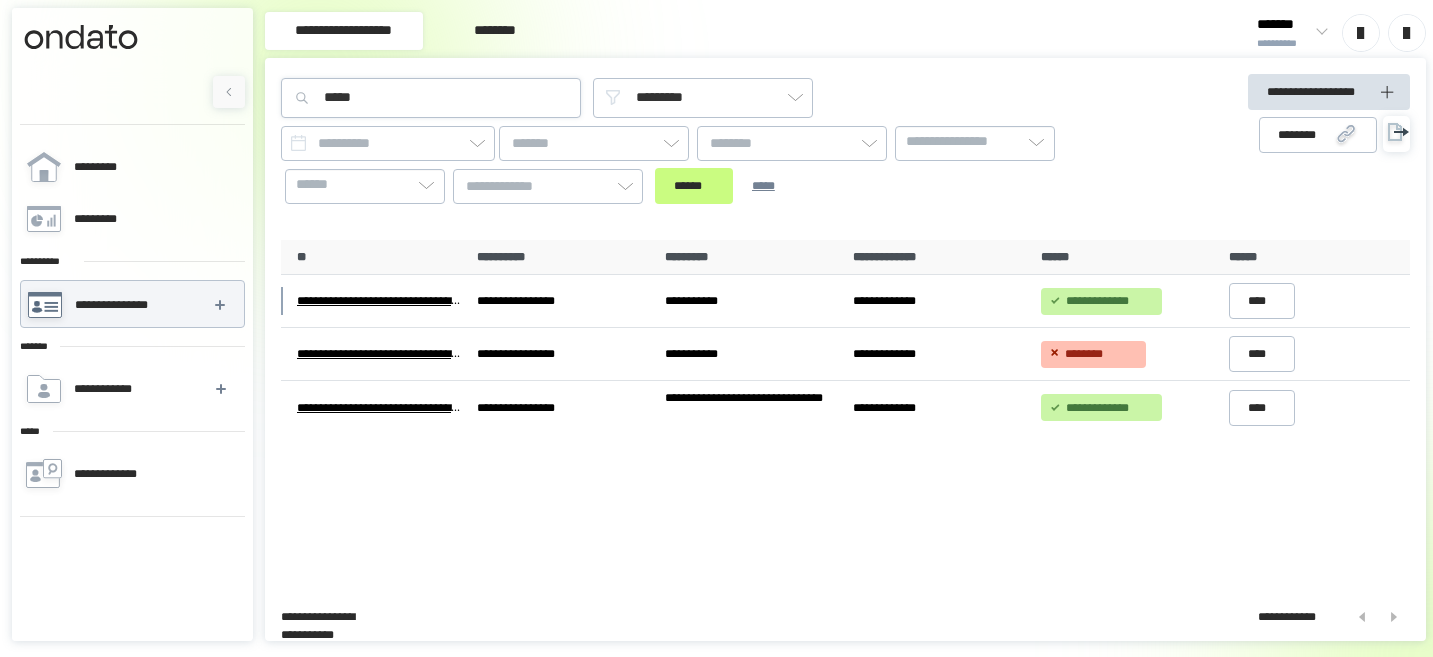 scroll, scrollTop: 0, scrollLeft: 0, axis: both 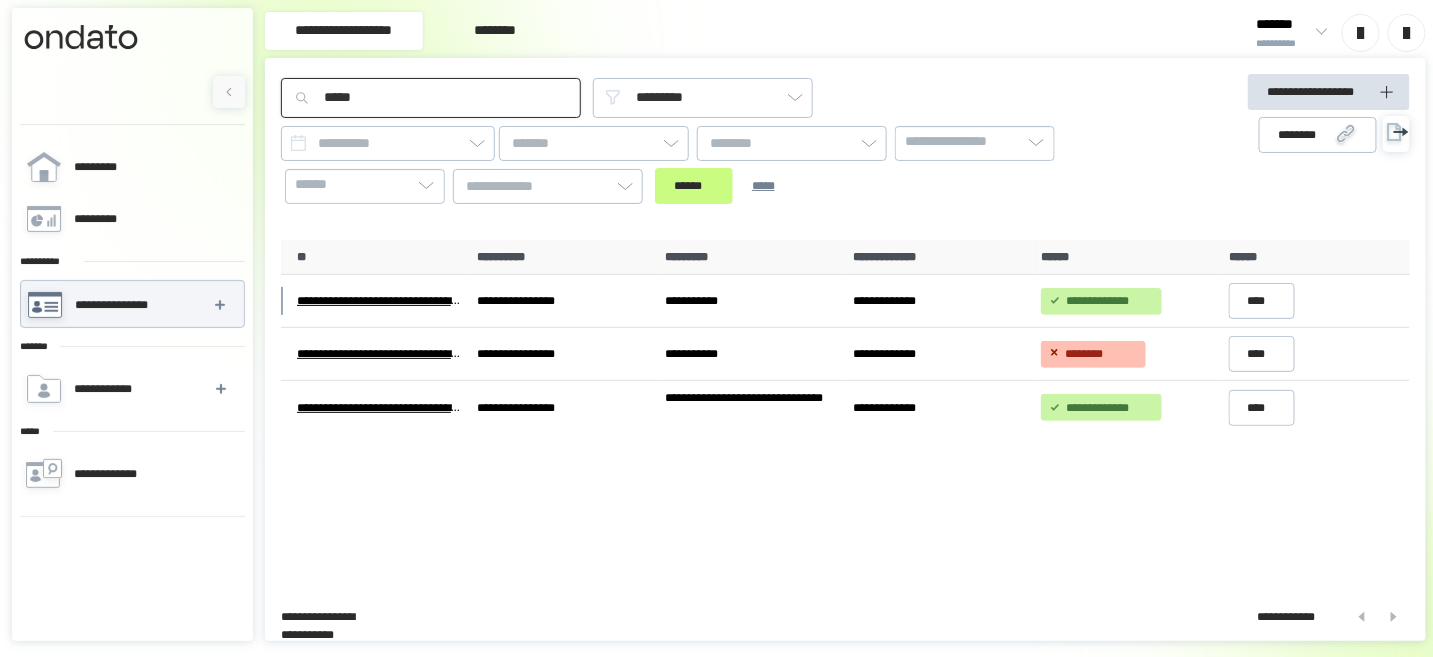 drag, startPoint x: 411, startPoint y: 102, endPoint x: 293, endPoint y: 99, distance: 118.03813 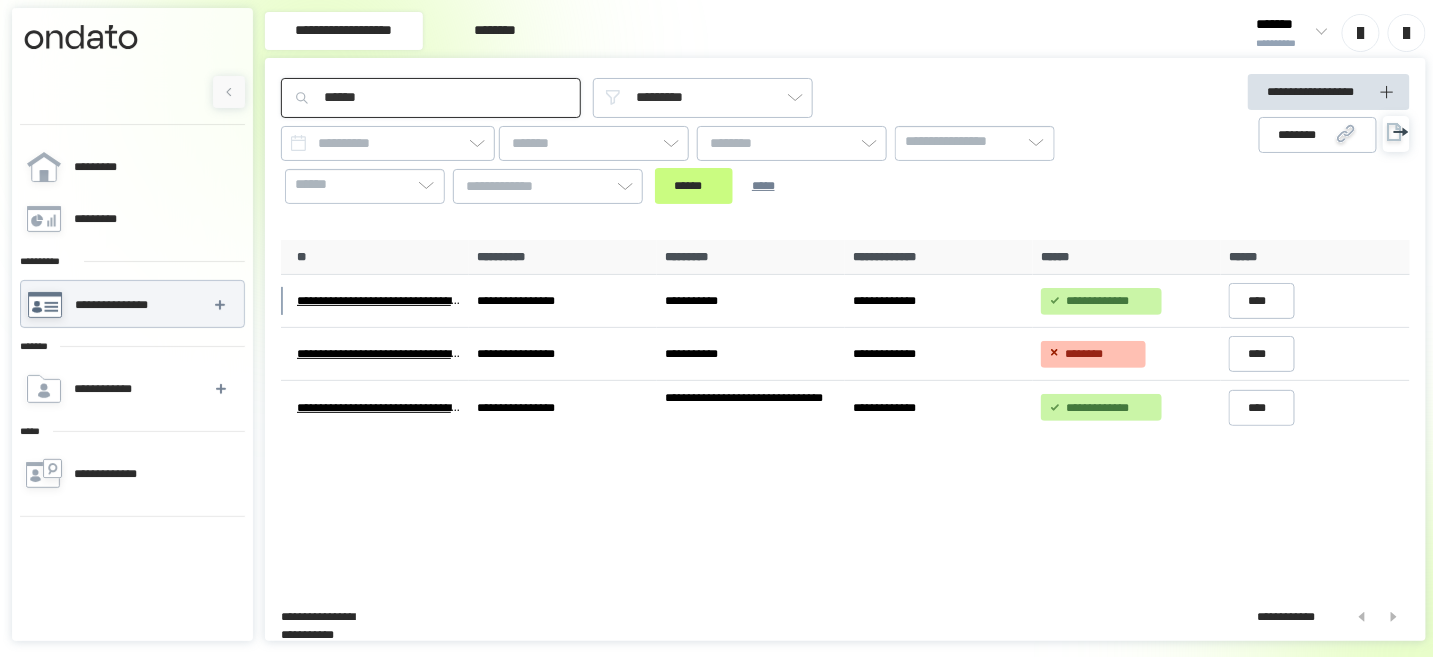 click on "******" at bounding box center (694, 186) 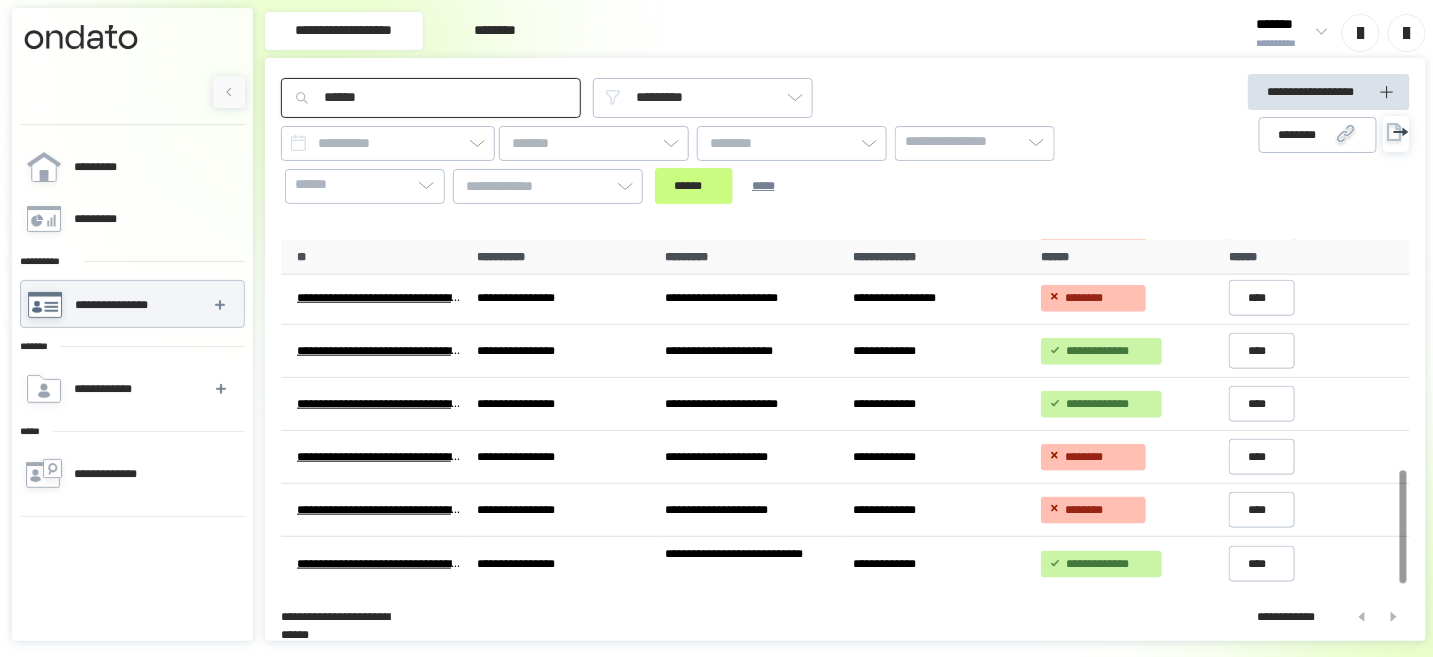 scroll, scrollTop: 700, scrollLeft: 0, axis: vertical 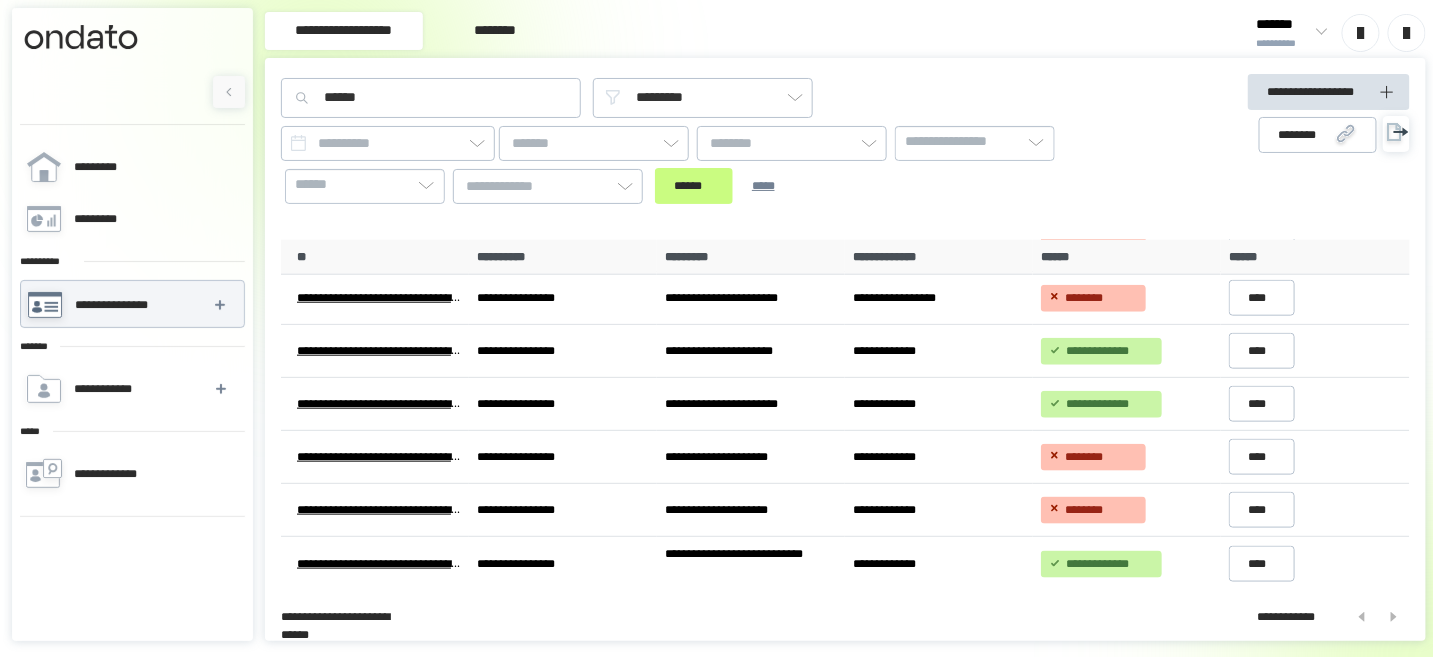 click on "**********" at bounding box center (1291, 32) 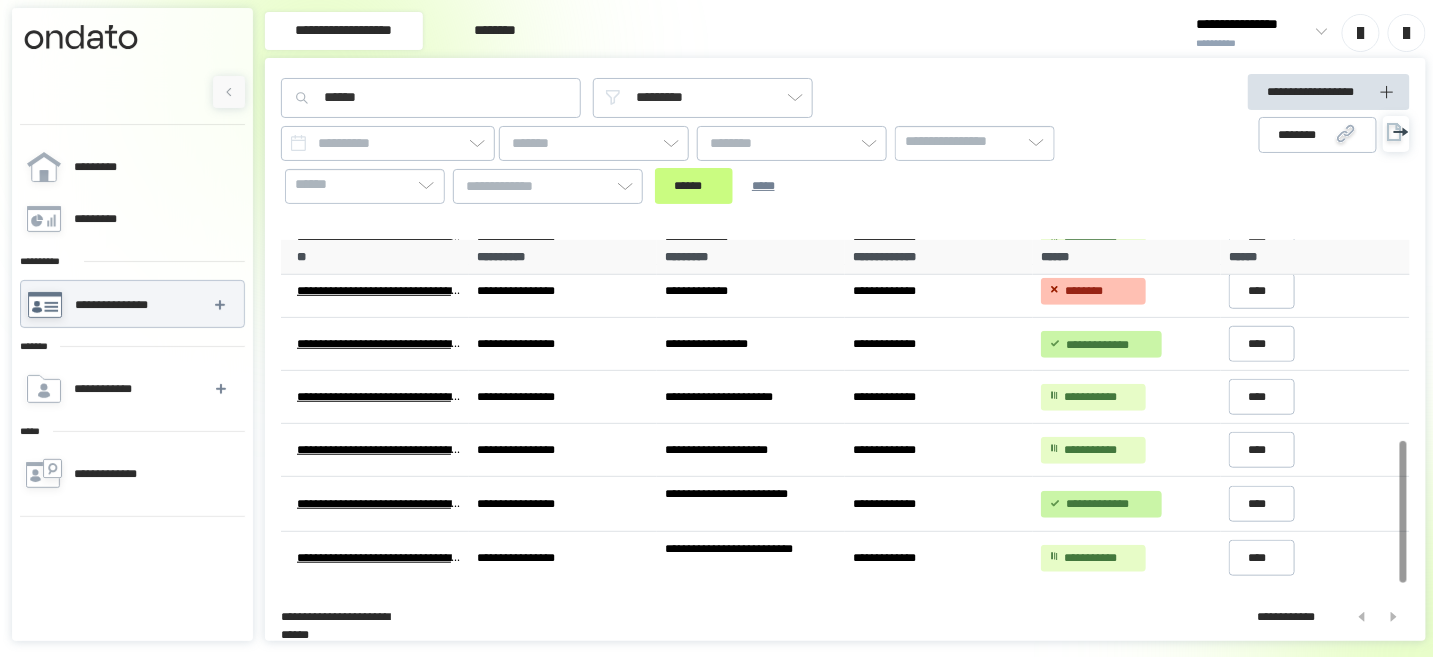 scroll, scrollTop: 483, scrollLeft: 0, axis: vertical 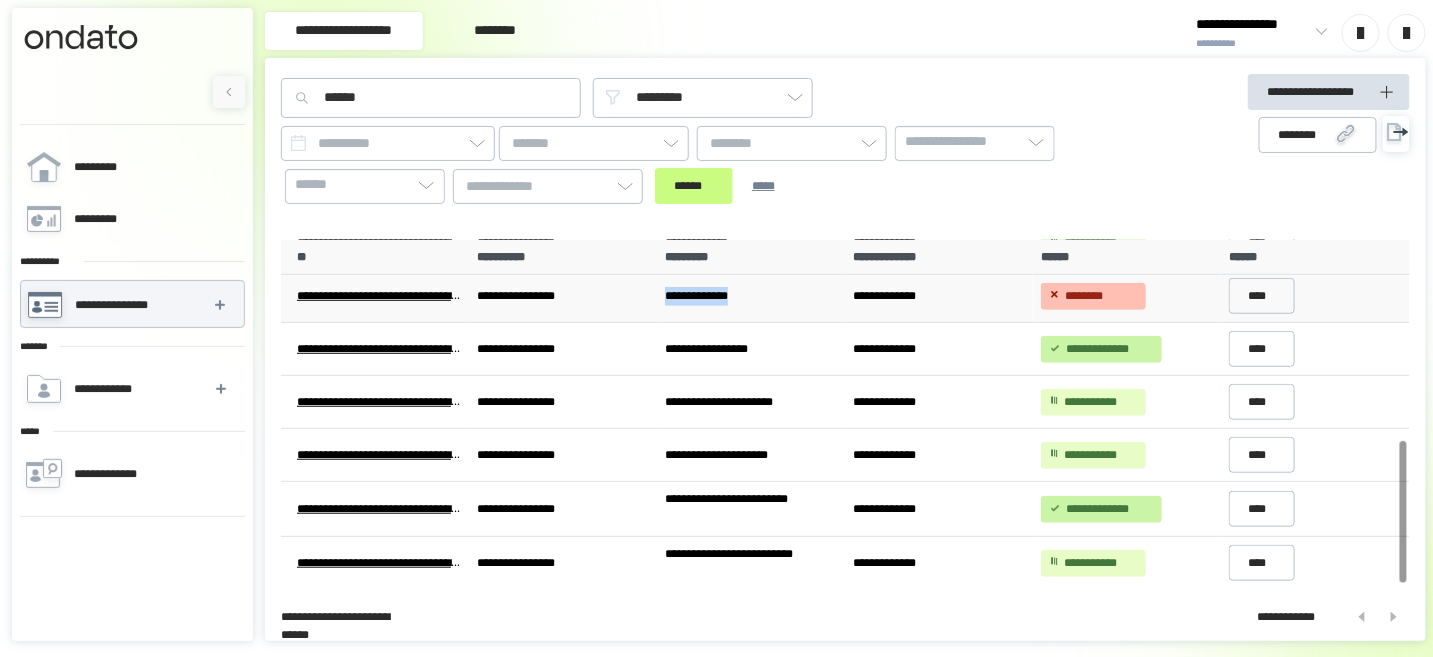 drag, startPoint x: 776, startPoint y: 293, endPoint x: 665, endPoint y: 296, distance: 111.040535 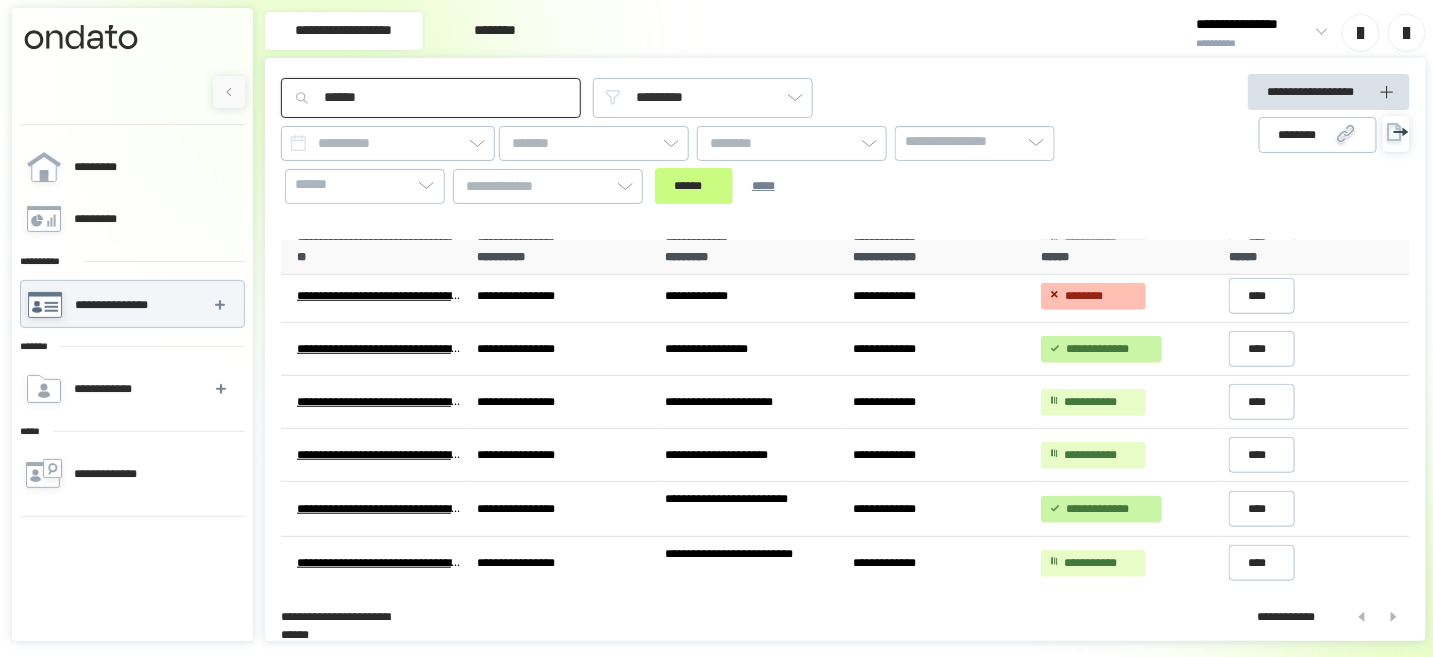 drag, startPoint x: 441, startPoint y: 106, endPoint x: 318, endPoint y: 103, distance: 123.03658 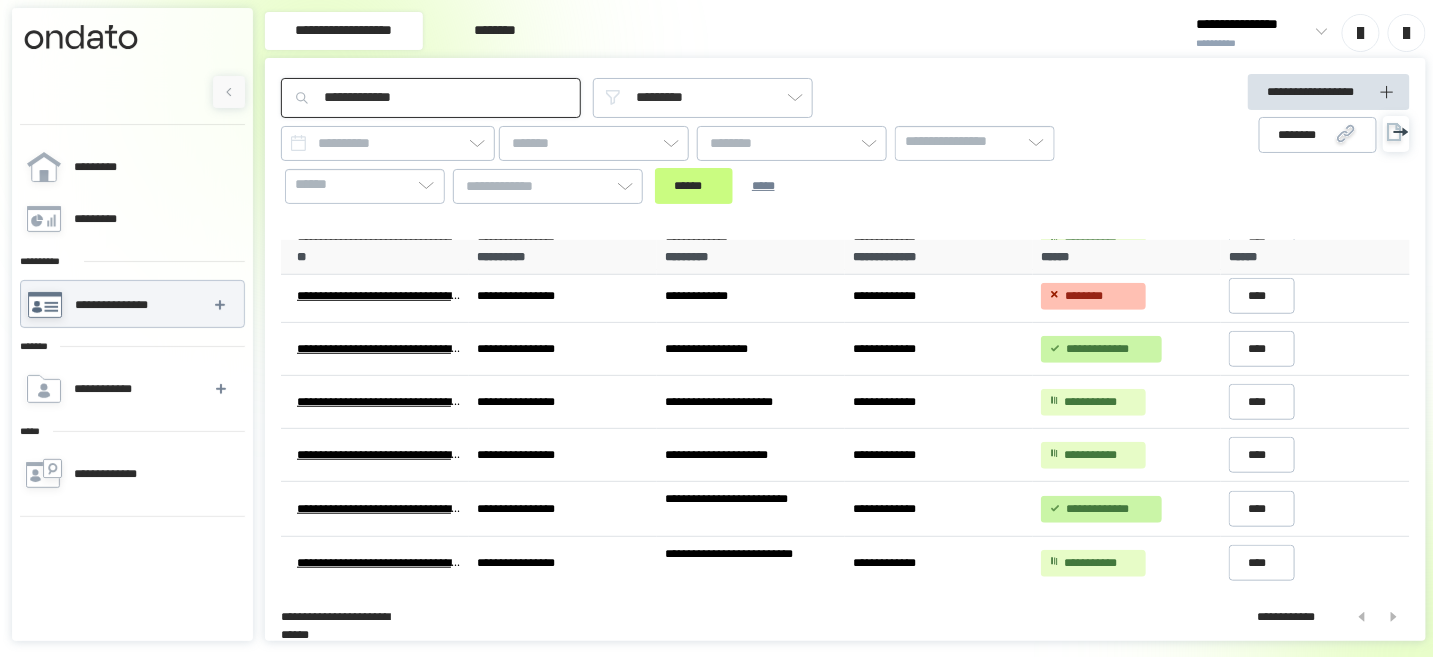 click on "******" at bounding box center [694, 186] 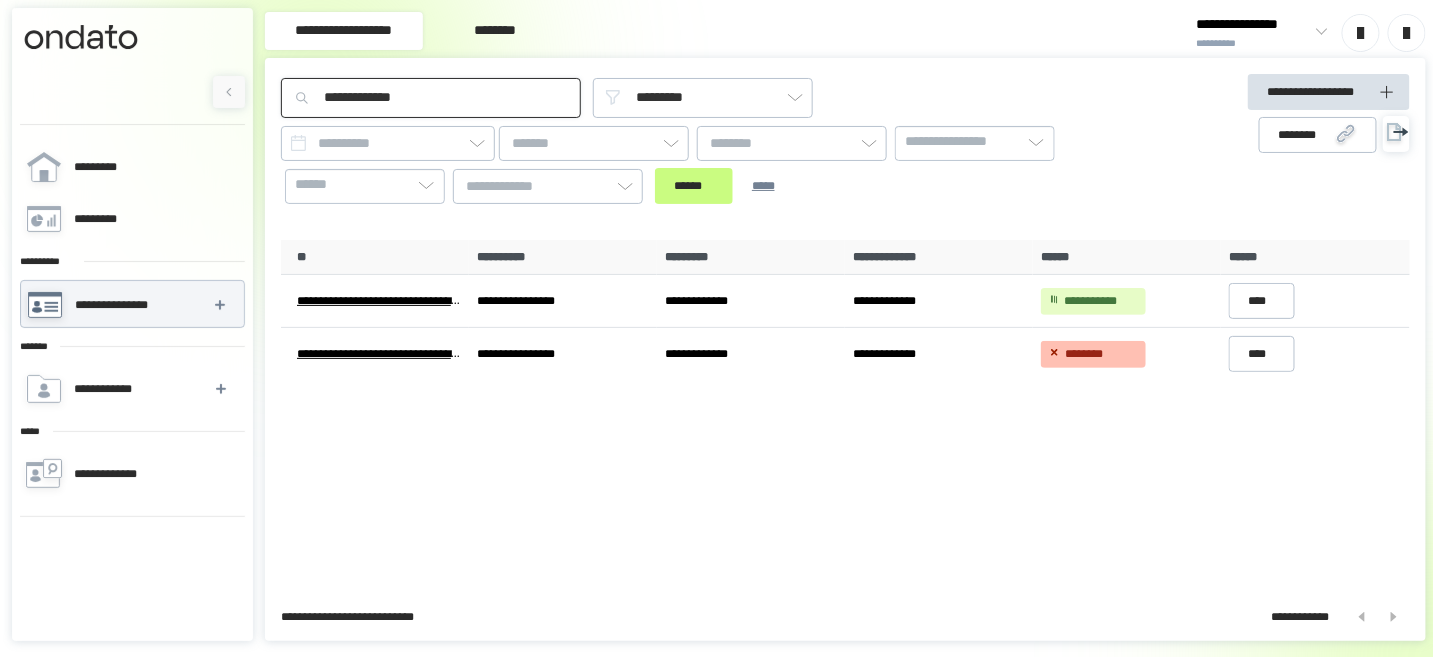 scroll, scrollTop: 0, scrollLeft: 0, axis: both 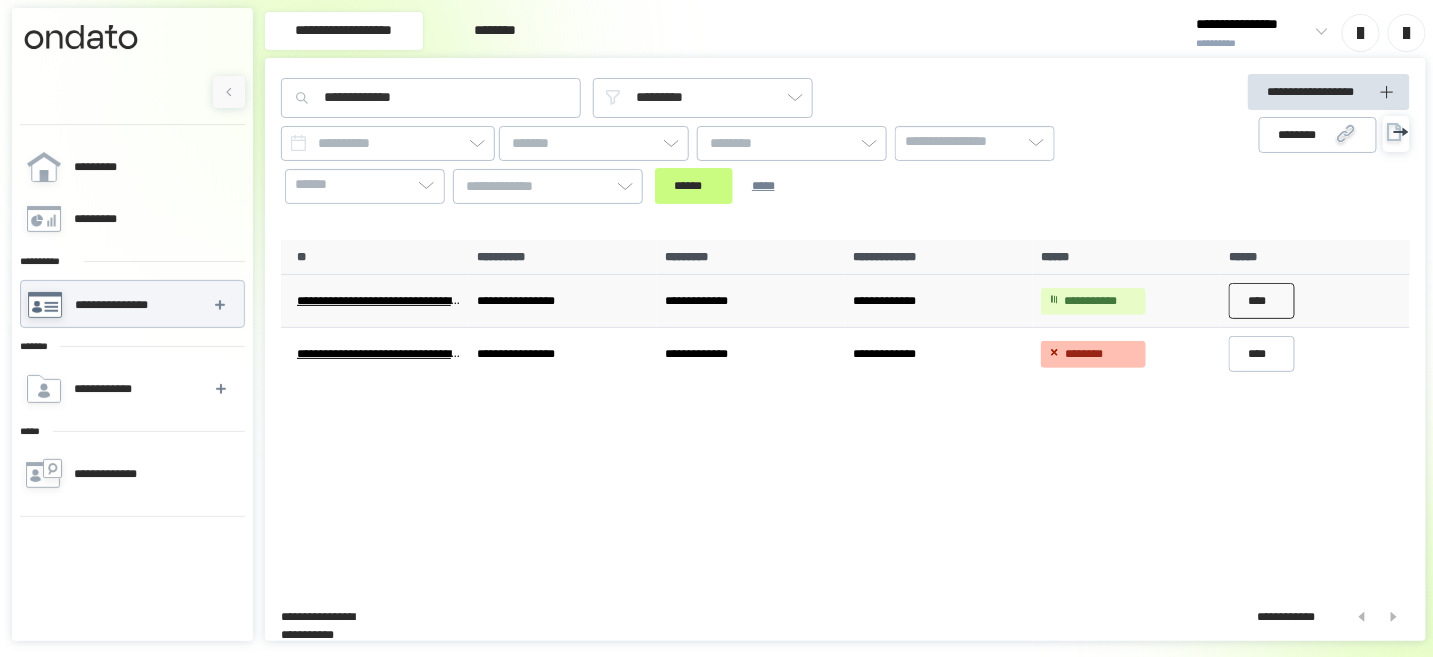 click on "****" at bounding box center (1262, 301) 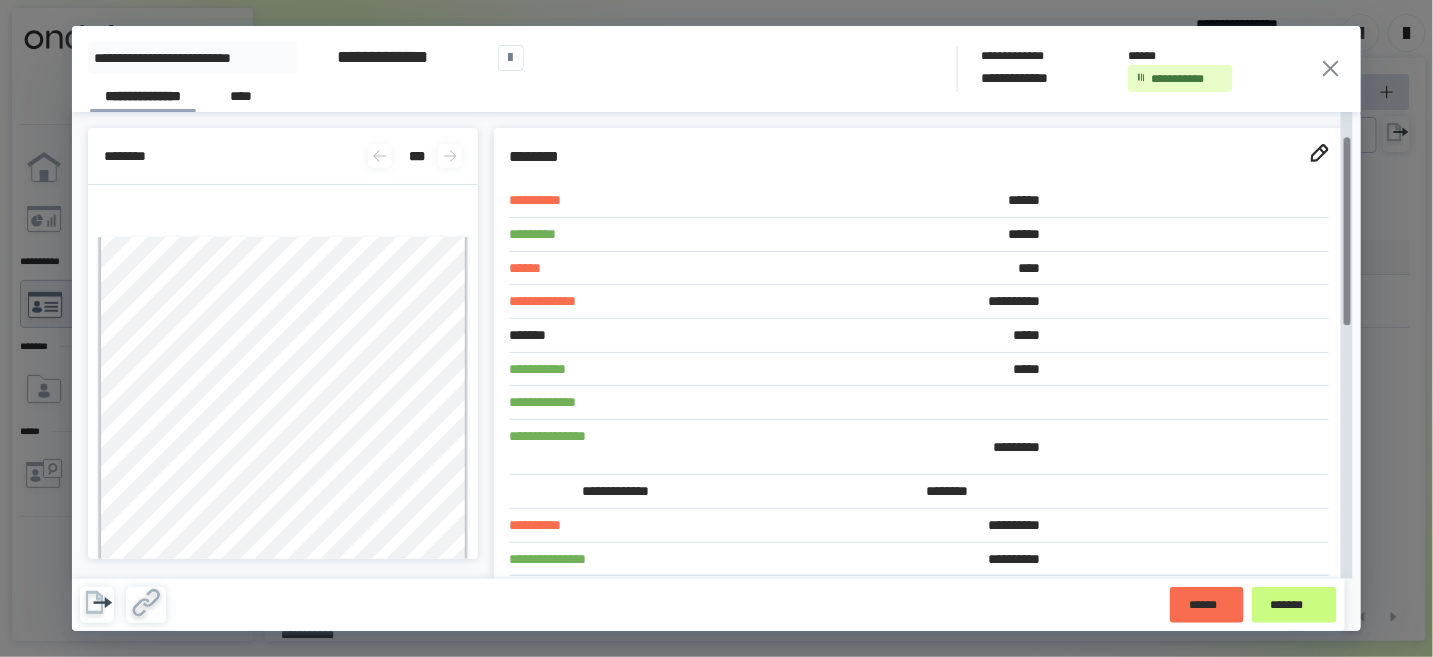 scroll, scrollTop: 100, scrollLeft: 0, axis: vertical 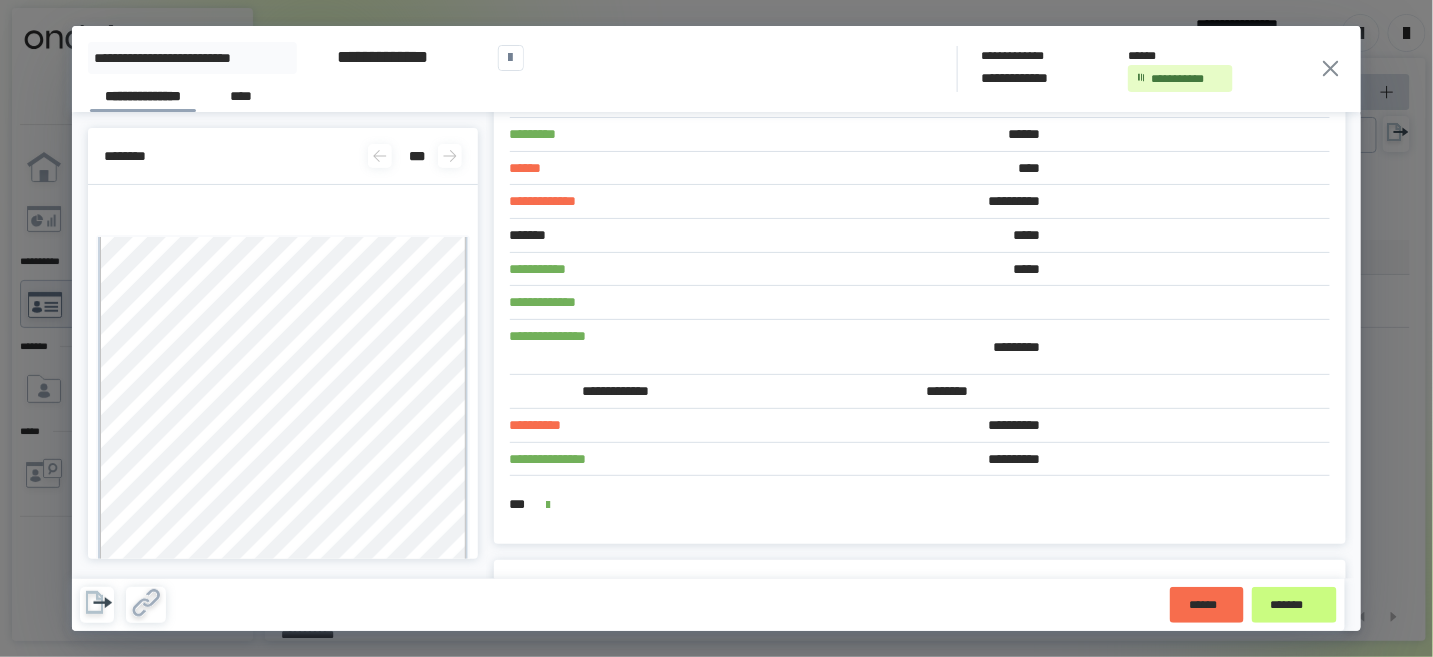click 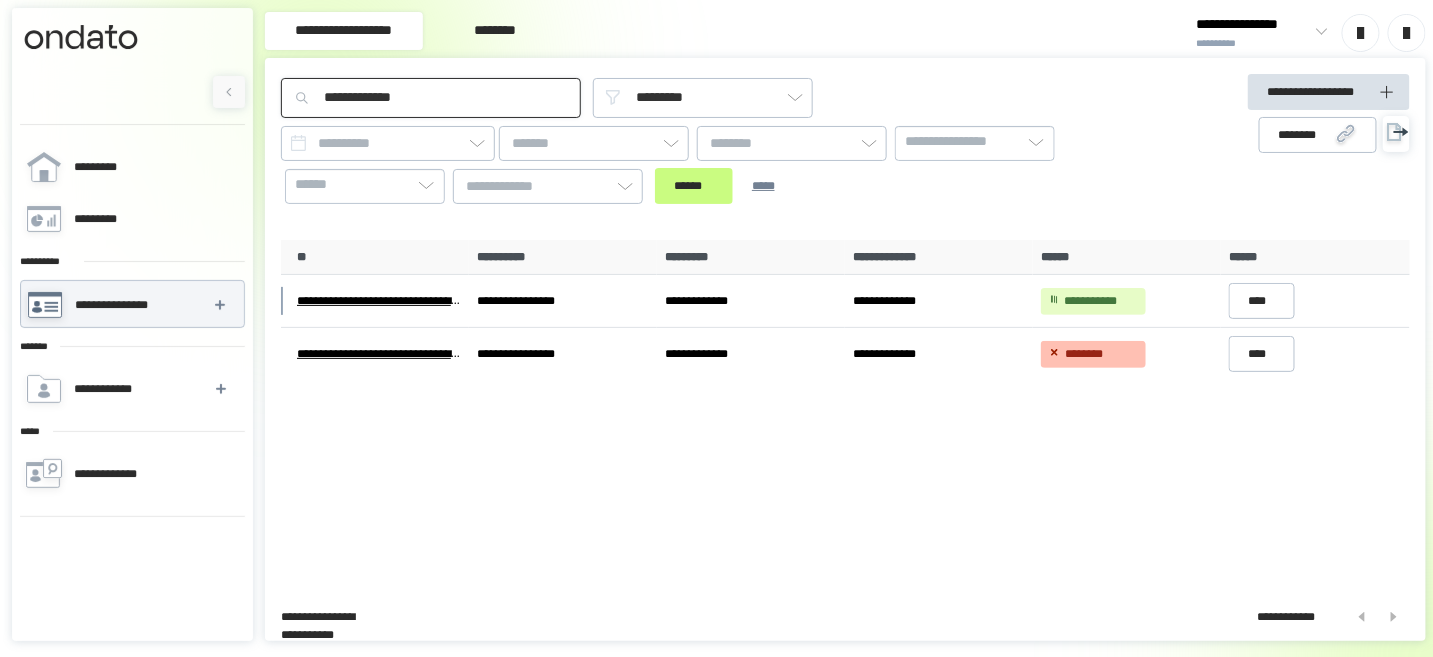 drag, startPoint x: 472, startPoint y: 101, endPoint x: 320, endPoint y: 97, distance: 152.05263 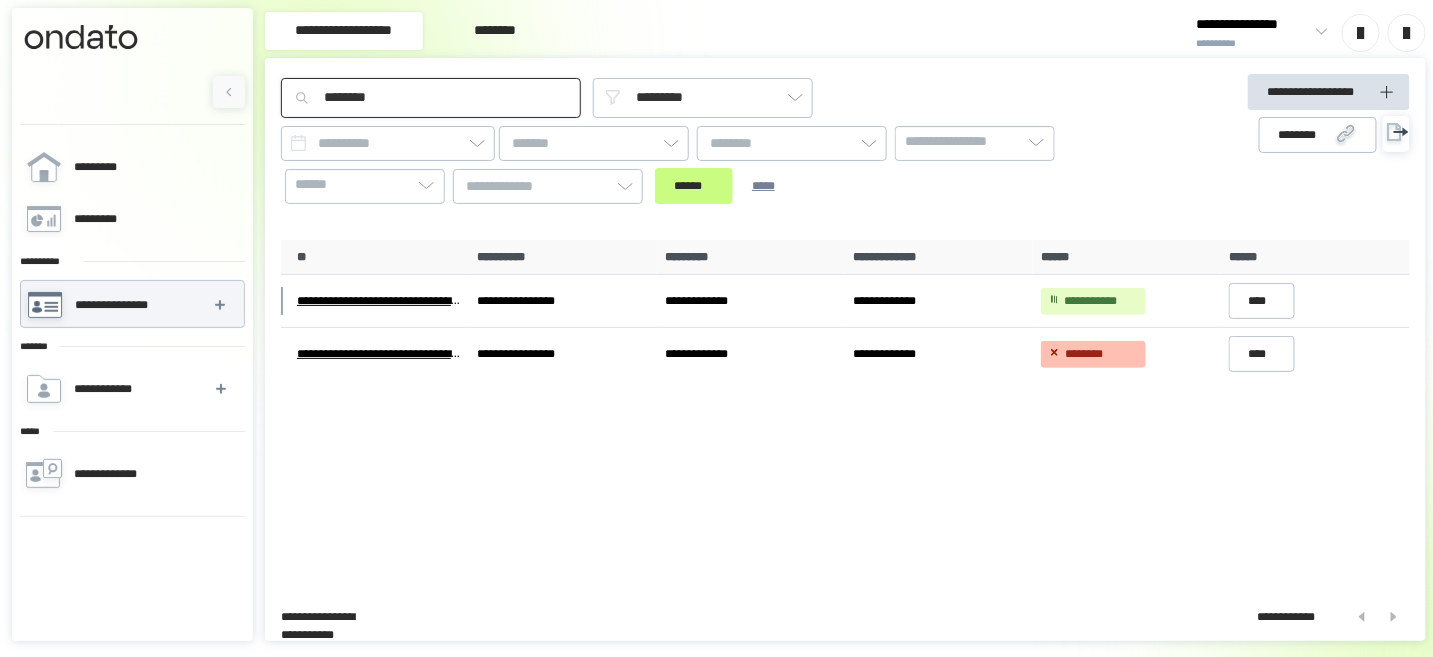 click on "******" at bounding box center (694, 186) 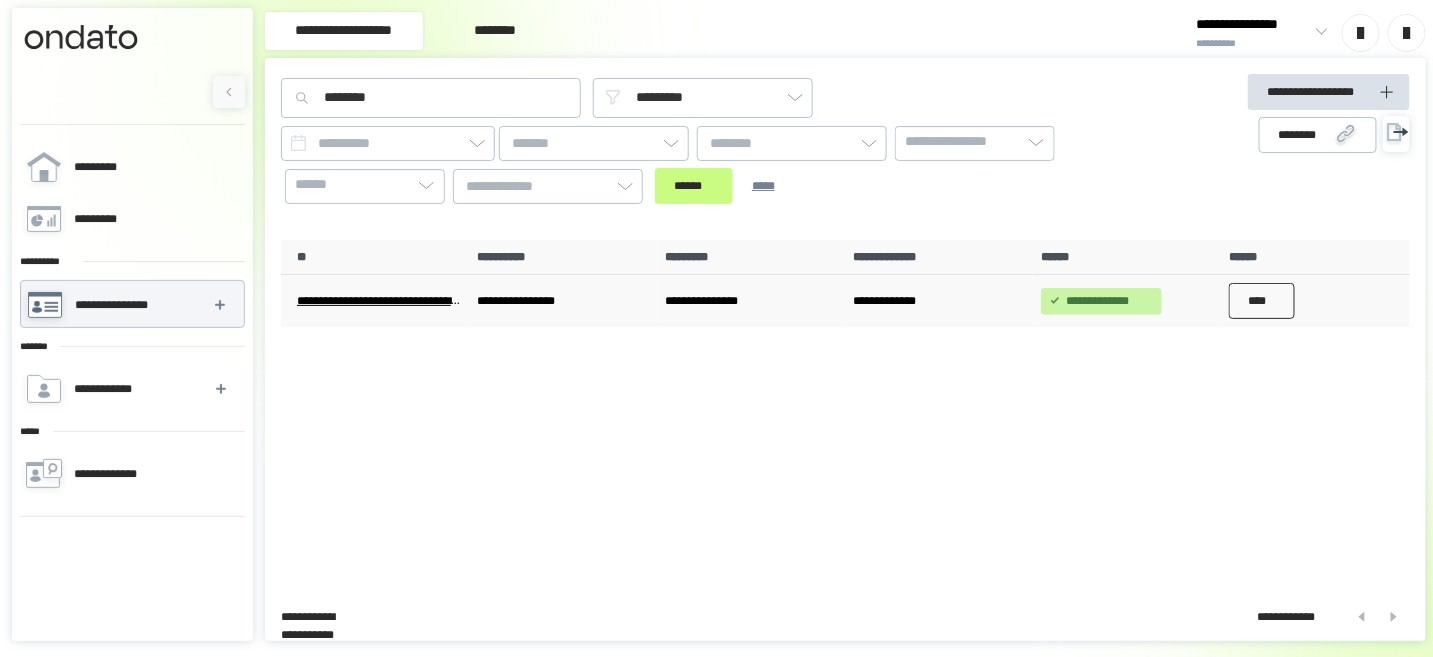 click on "****" at bounding box center [1262, 301] 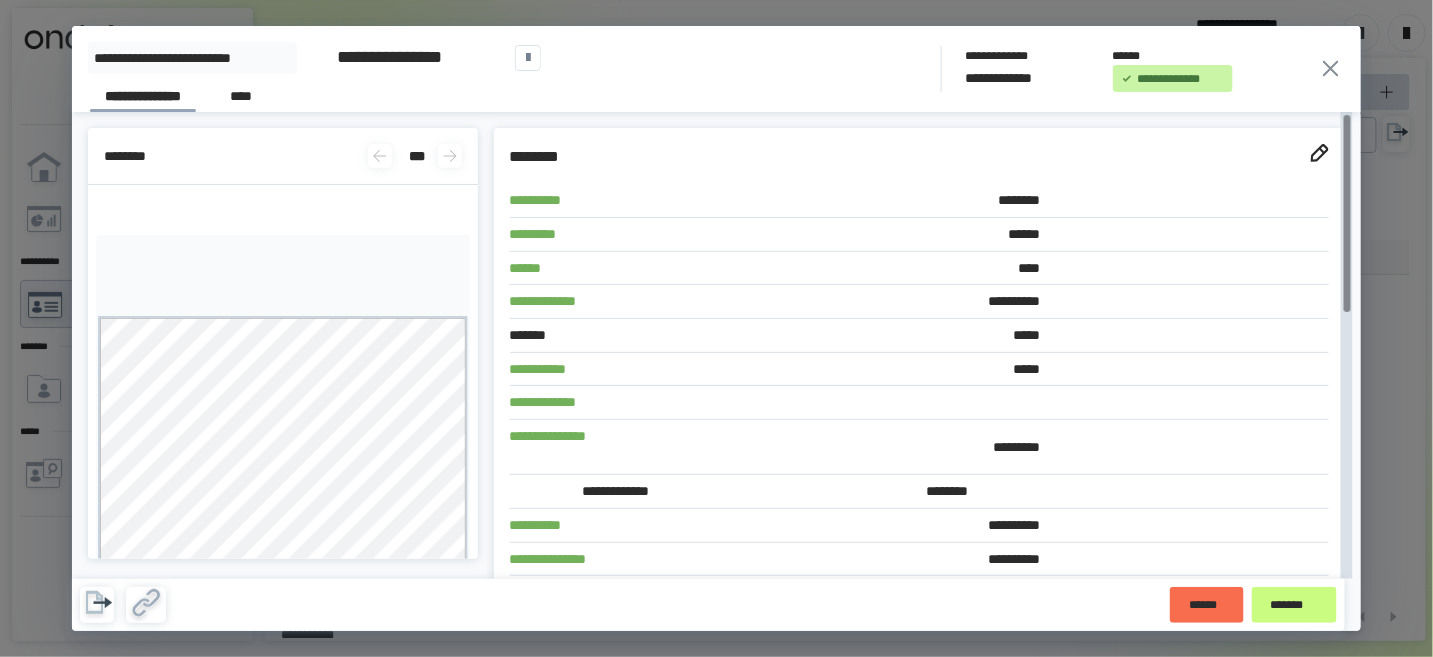 click 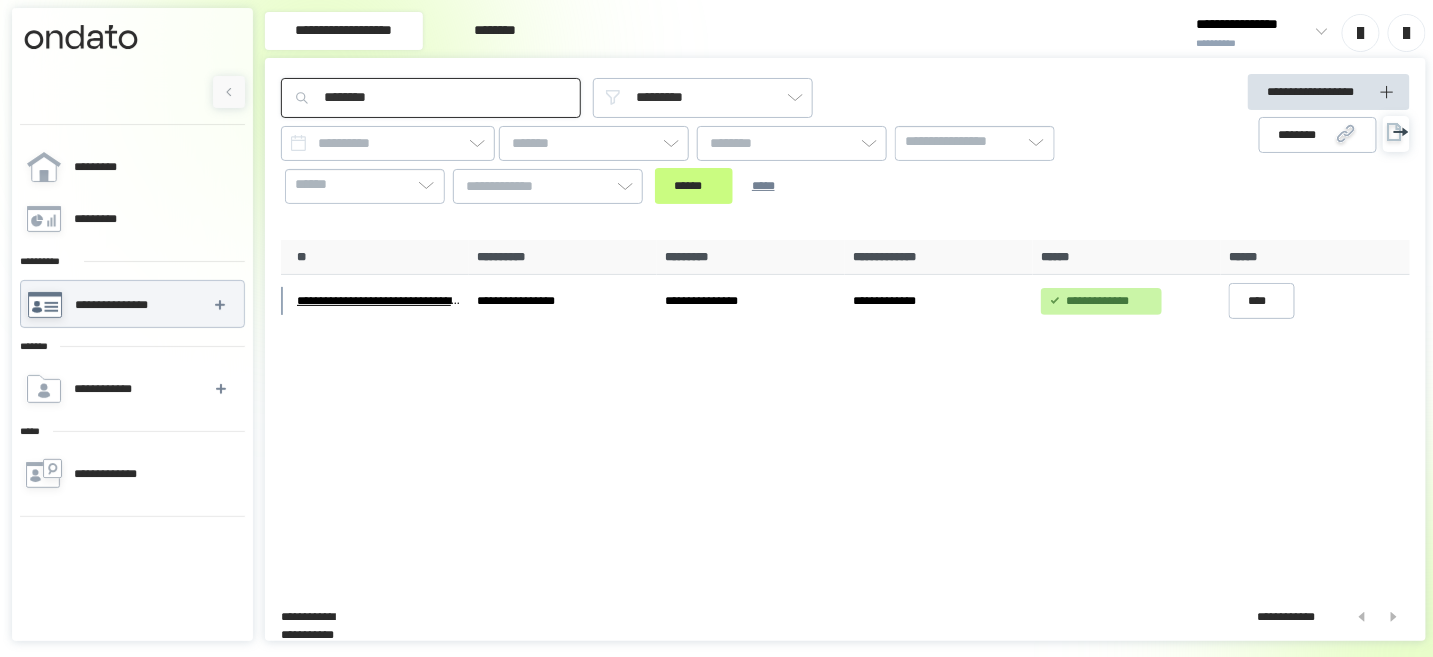 drag, startPoint x: 494, startPoint y: 99, endPoint x: 307, endPoint y: 102, distance: 187.02406 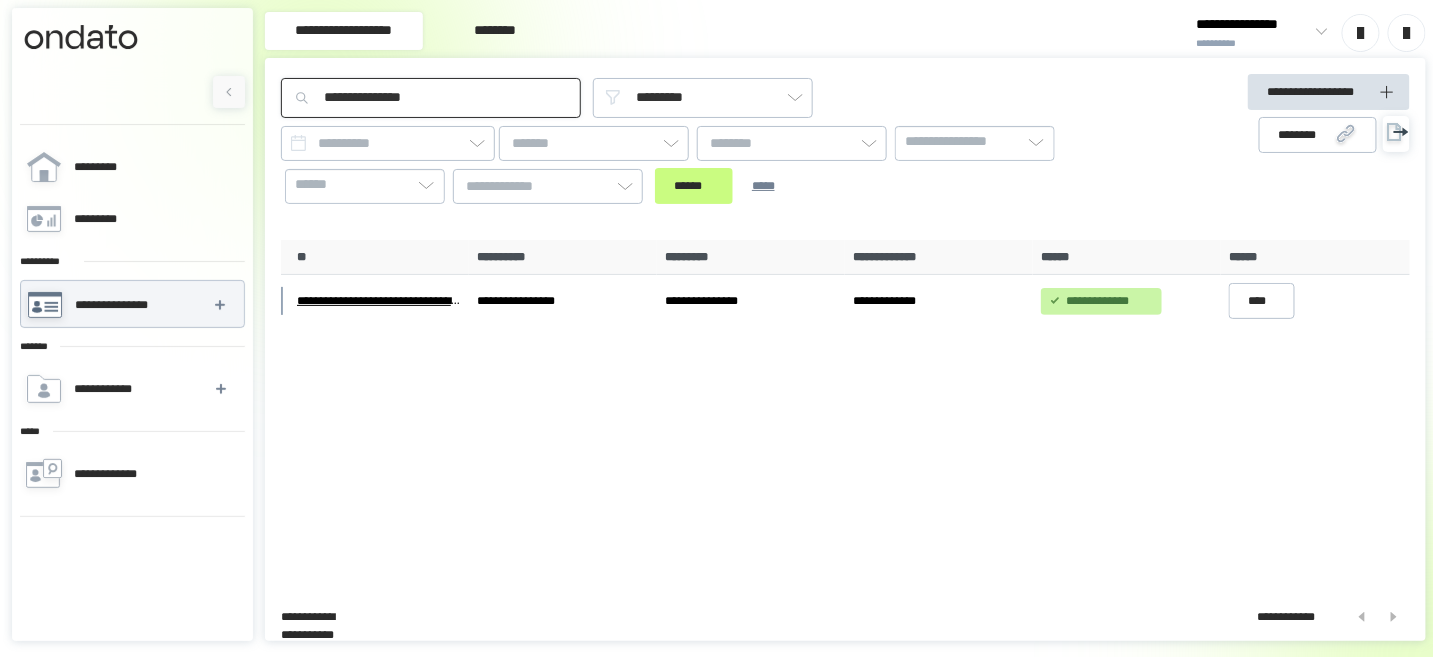 click on "******" at bounding box center (694, 186) 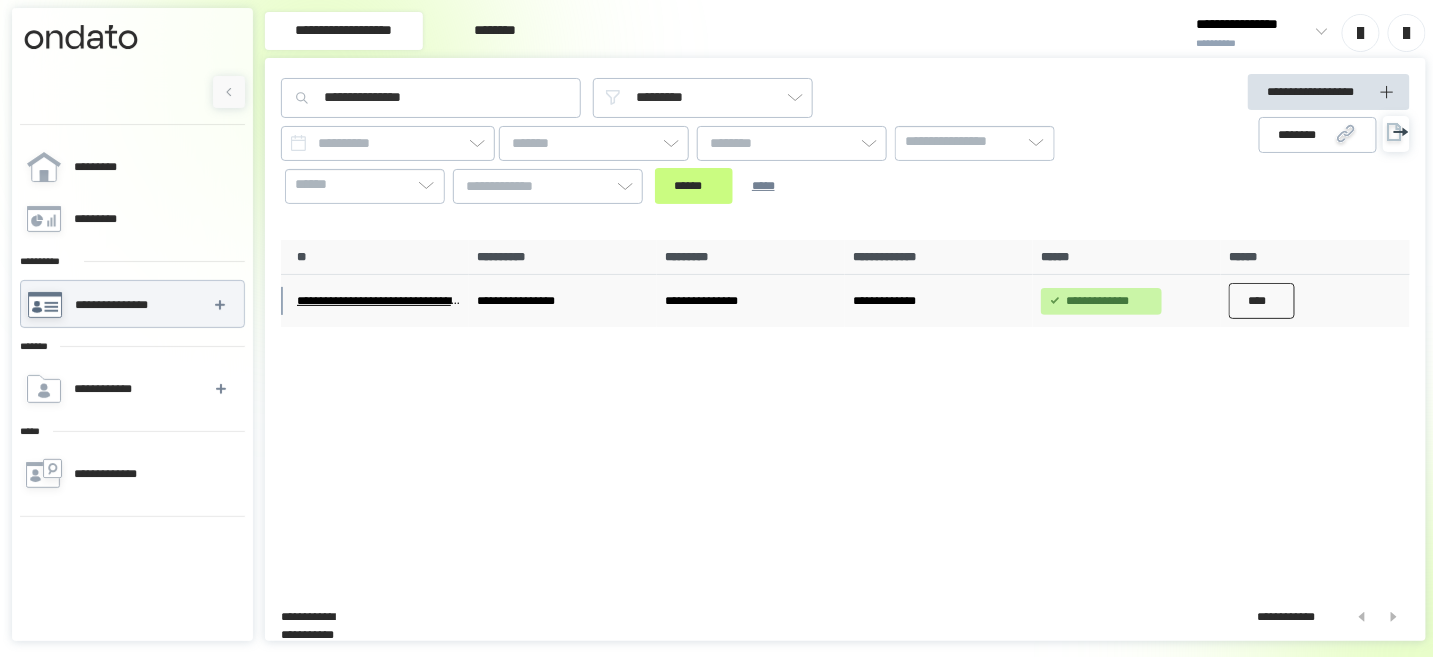 click on "****" at bounding box center (1262, 301) 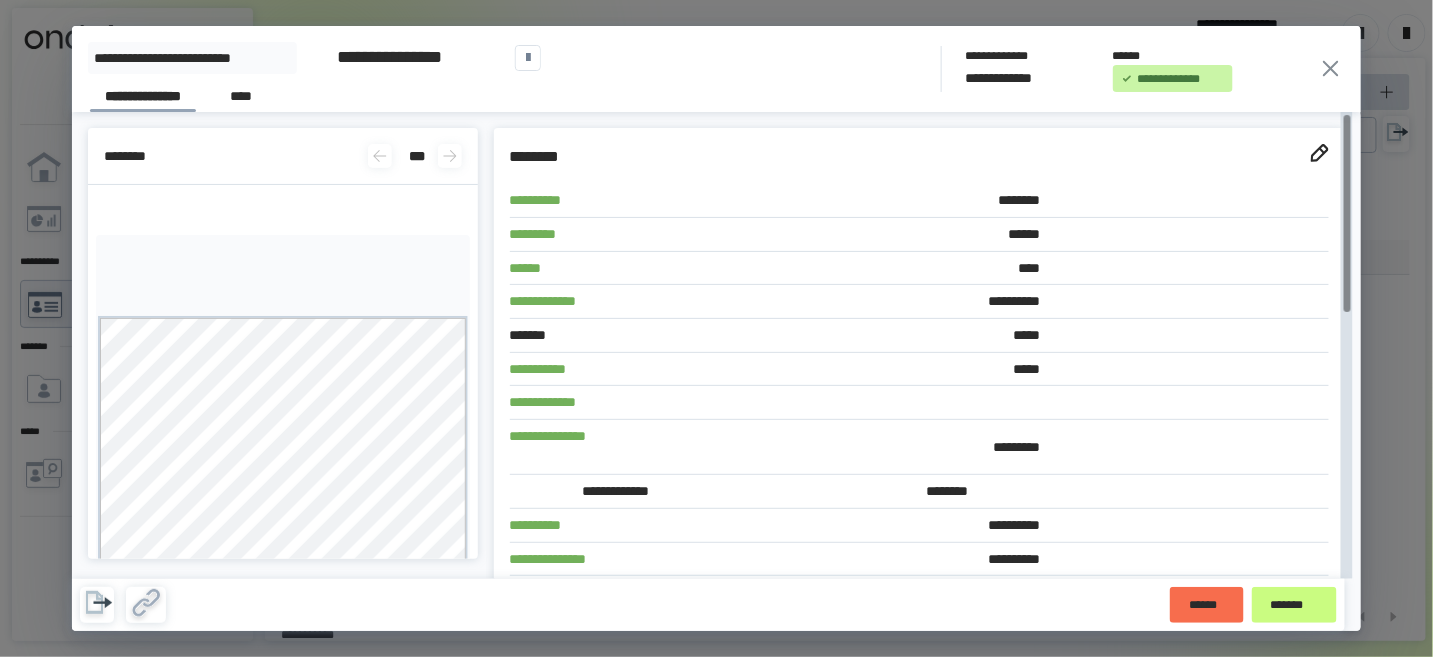 click 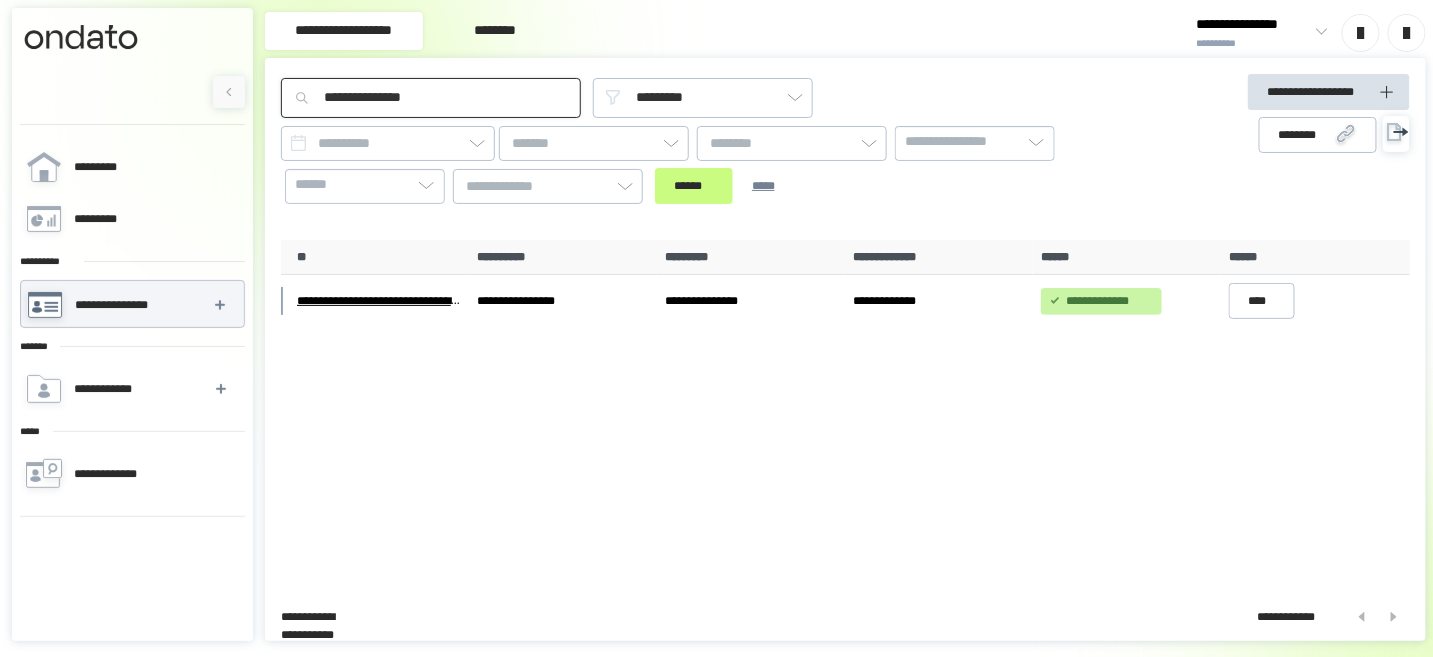 drag, startPoint x: 460, startPoint y: 93, endPoint x: 317, endPoint y: 104, distance: 143.42245 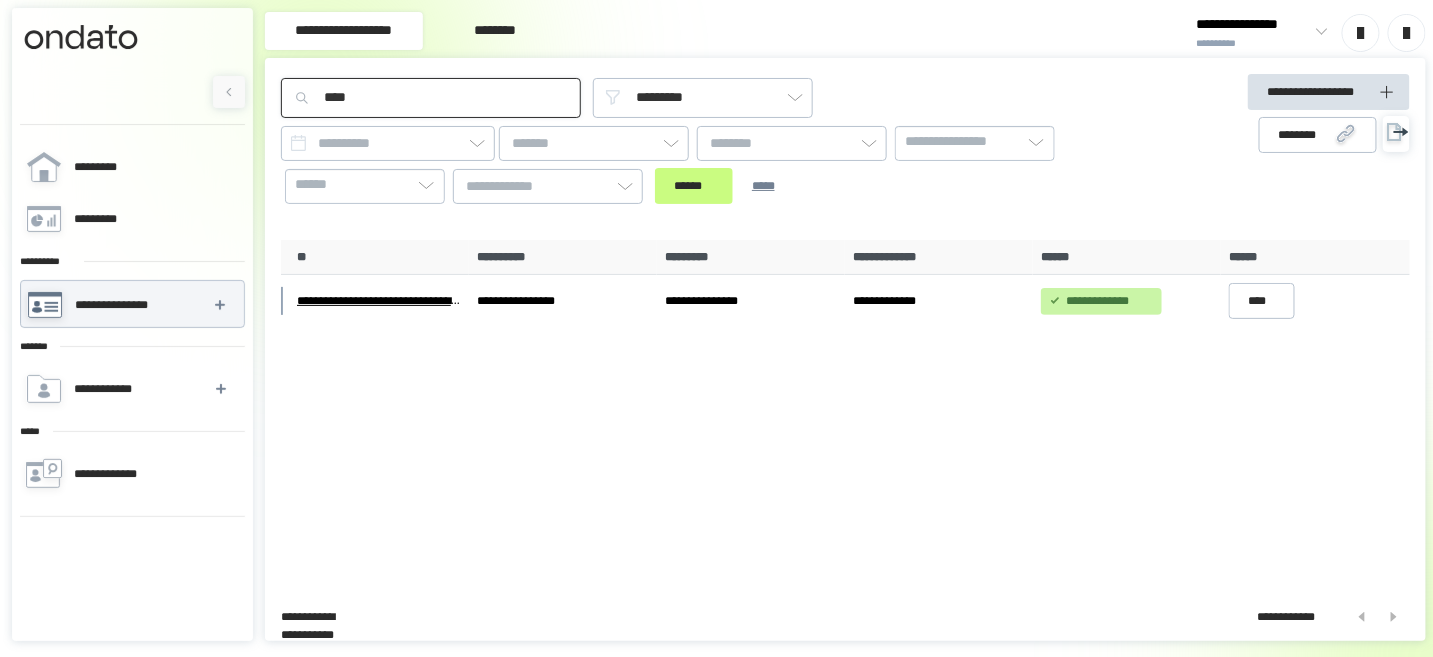click on "******" at bounding box center [694, 186] 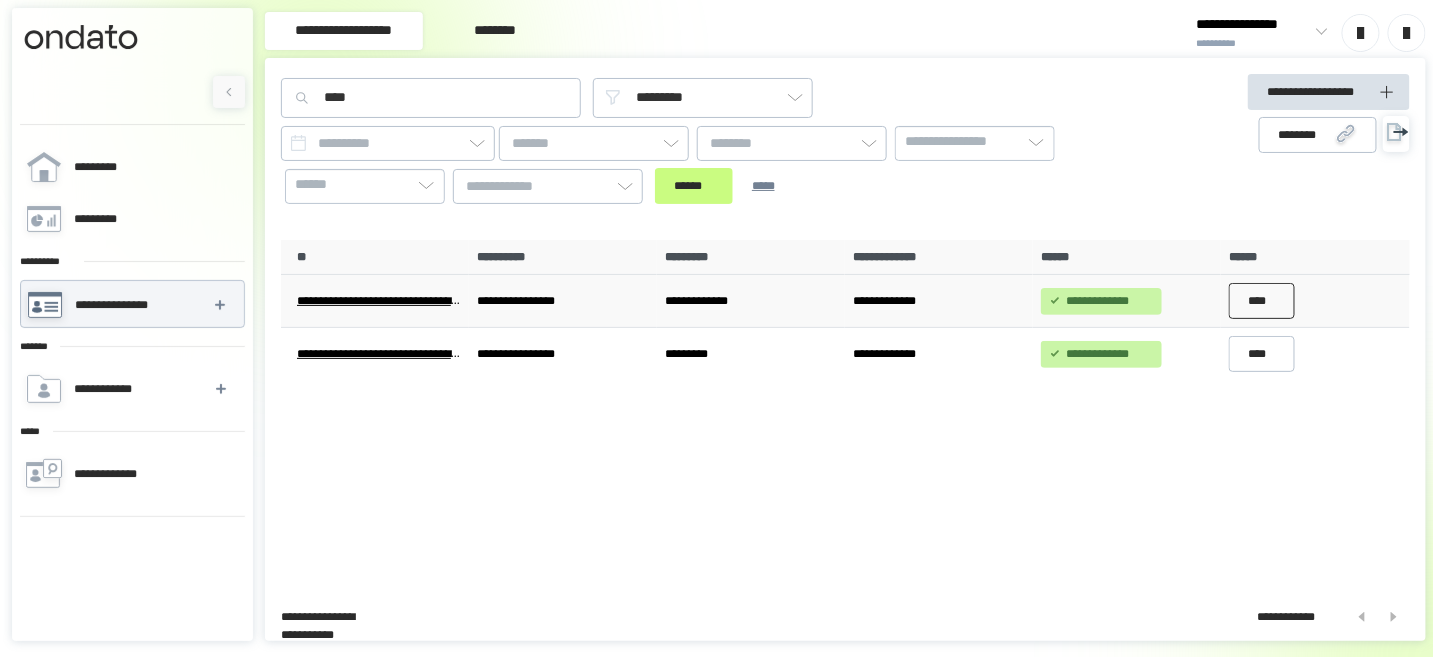 click on "****" at bounding box center [1262, 301] 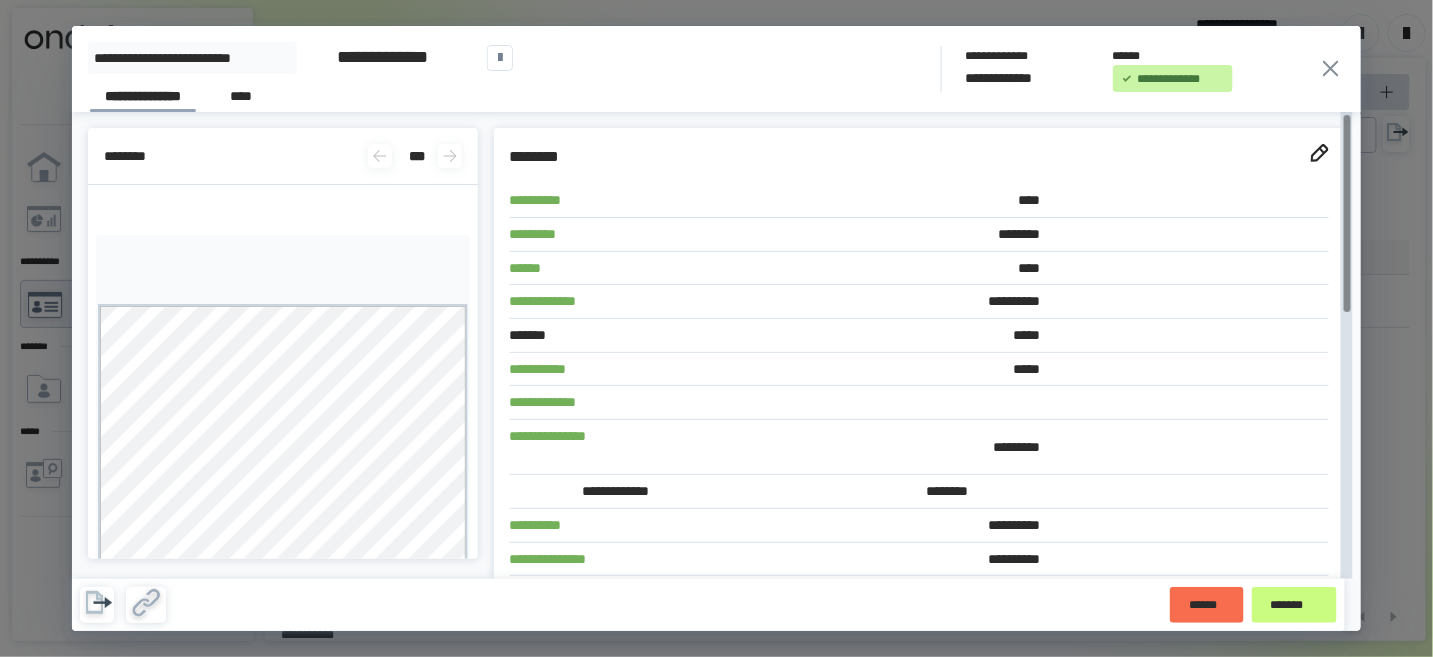 click 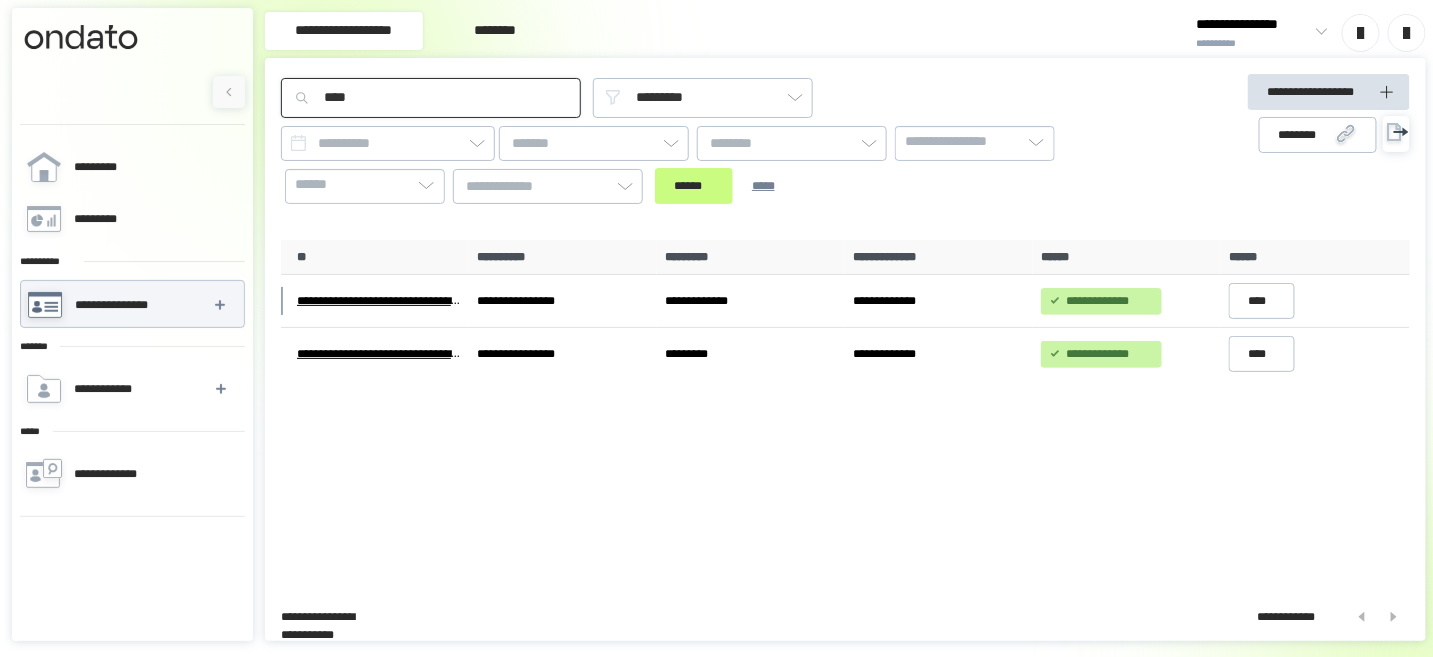 drag, startPoint x: 424, startPoint y: 101, endPoint x: 304, endPoint y: 99, distance: 120.01666 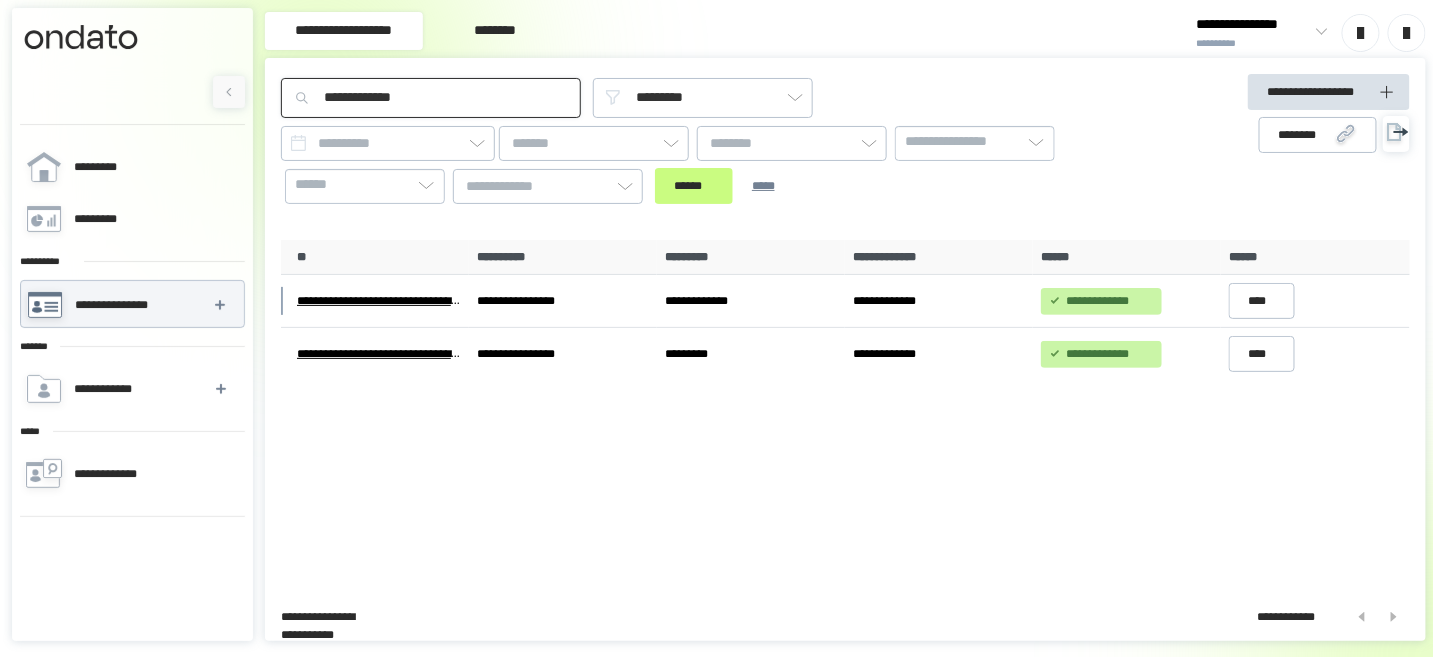 click on "******" at bounding box center [694, 186] 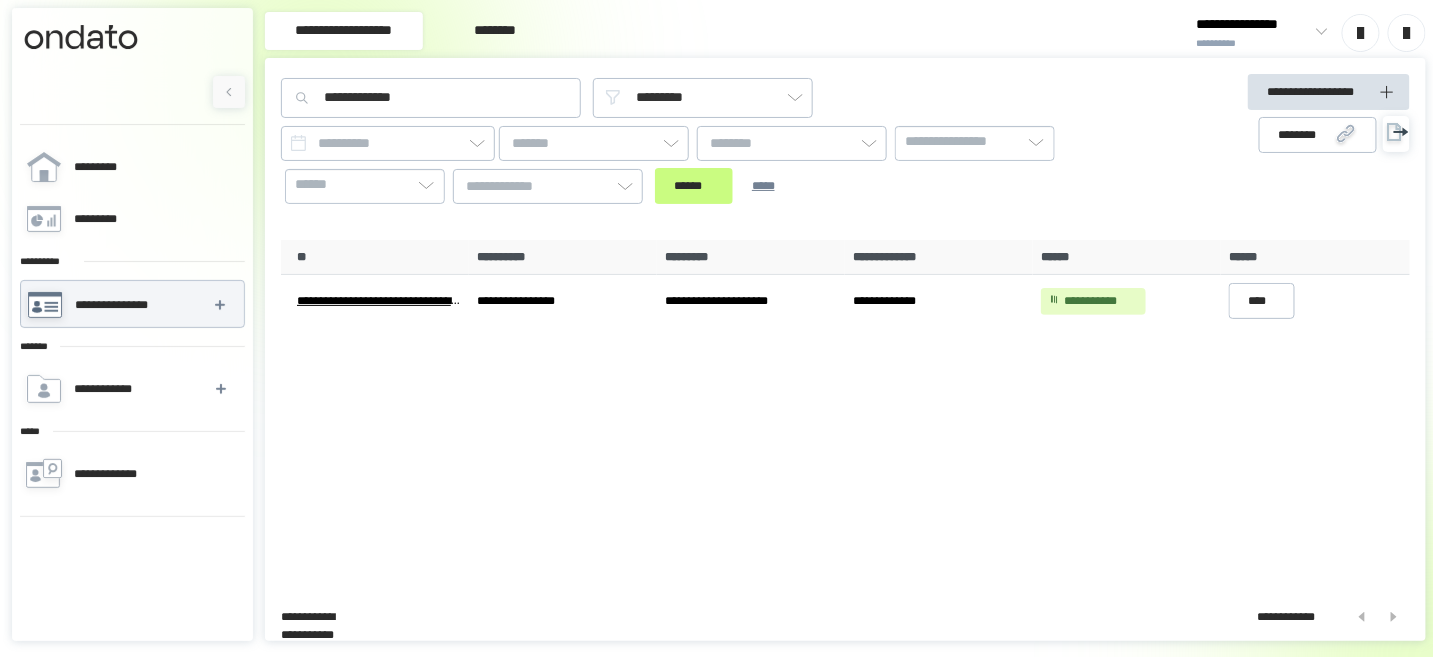 click at bounding box center (1318, 33) 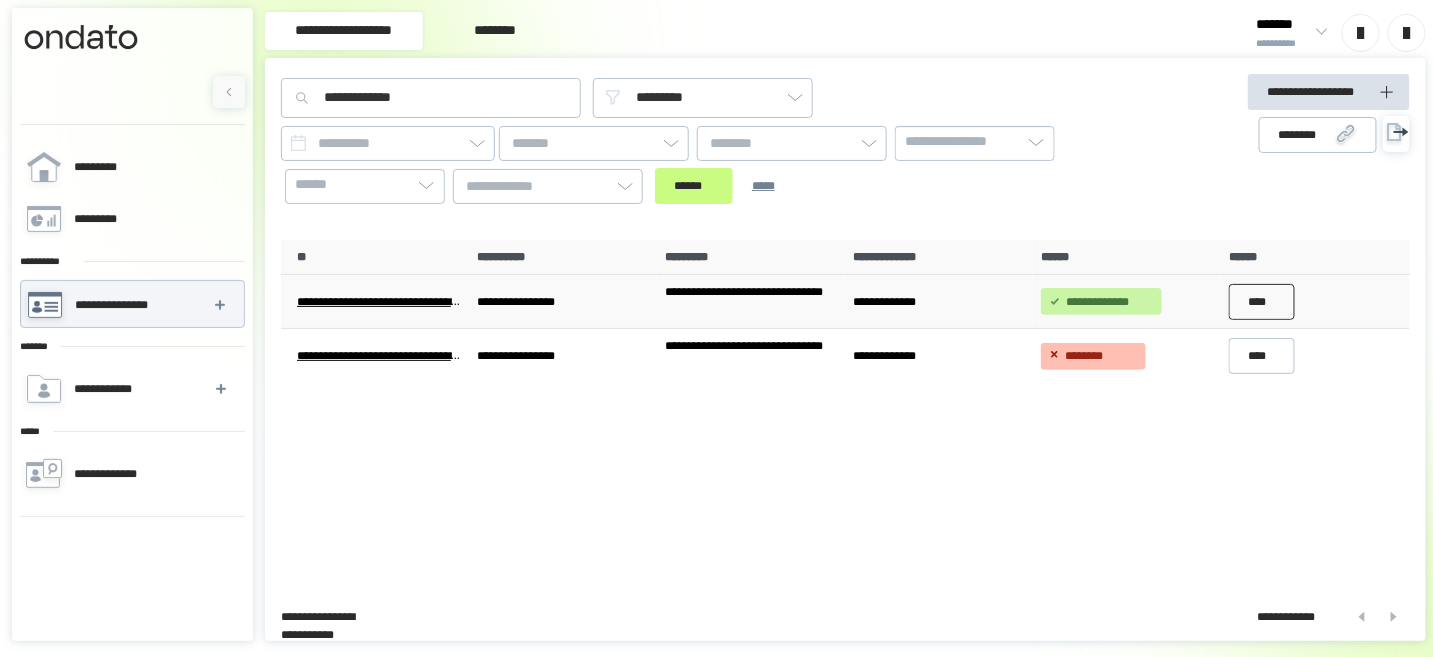 click on "****" at bounding box center (1262, 302) 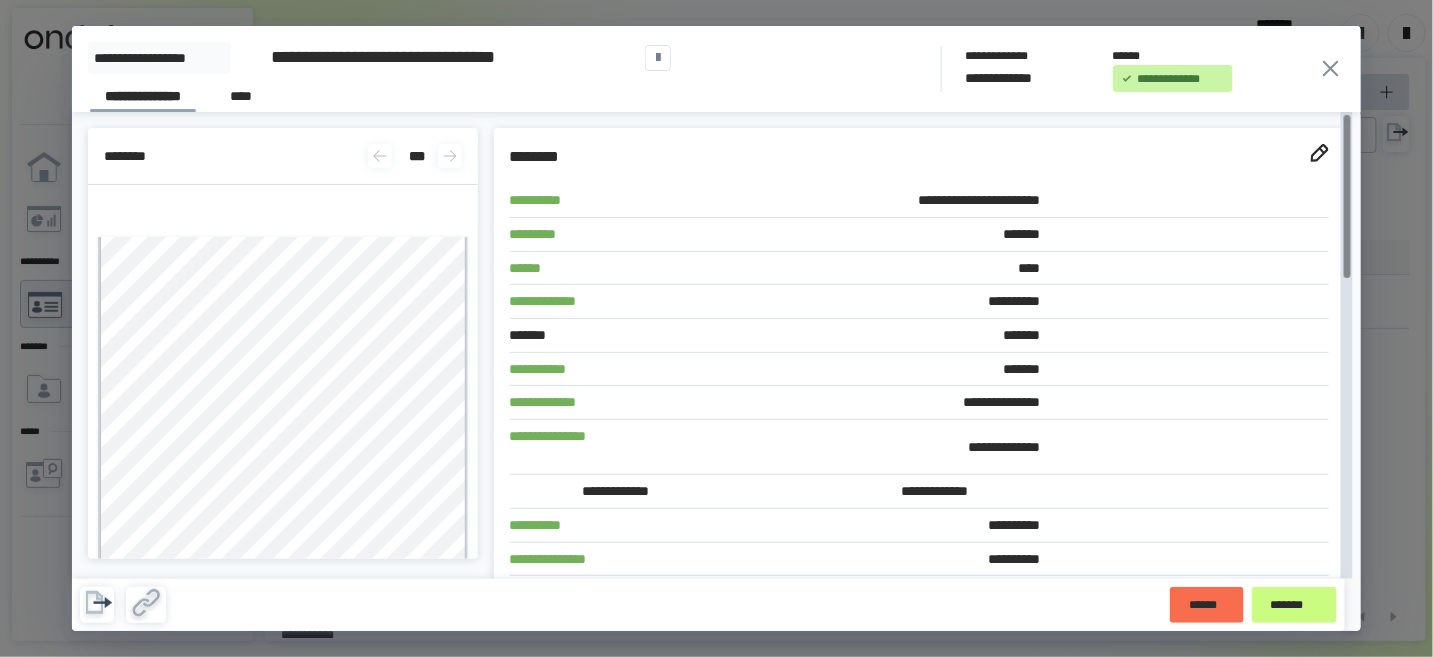 click on "**********" at bounding box center [1136, 1885] 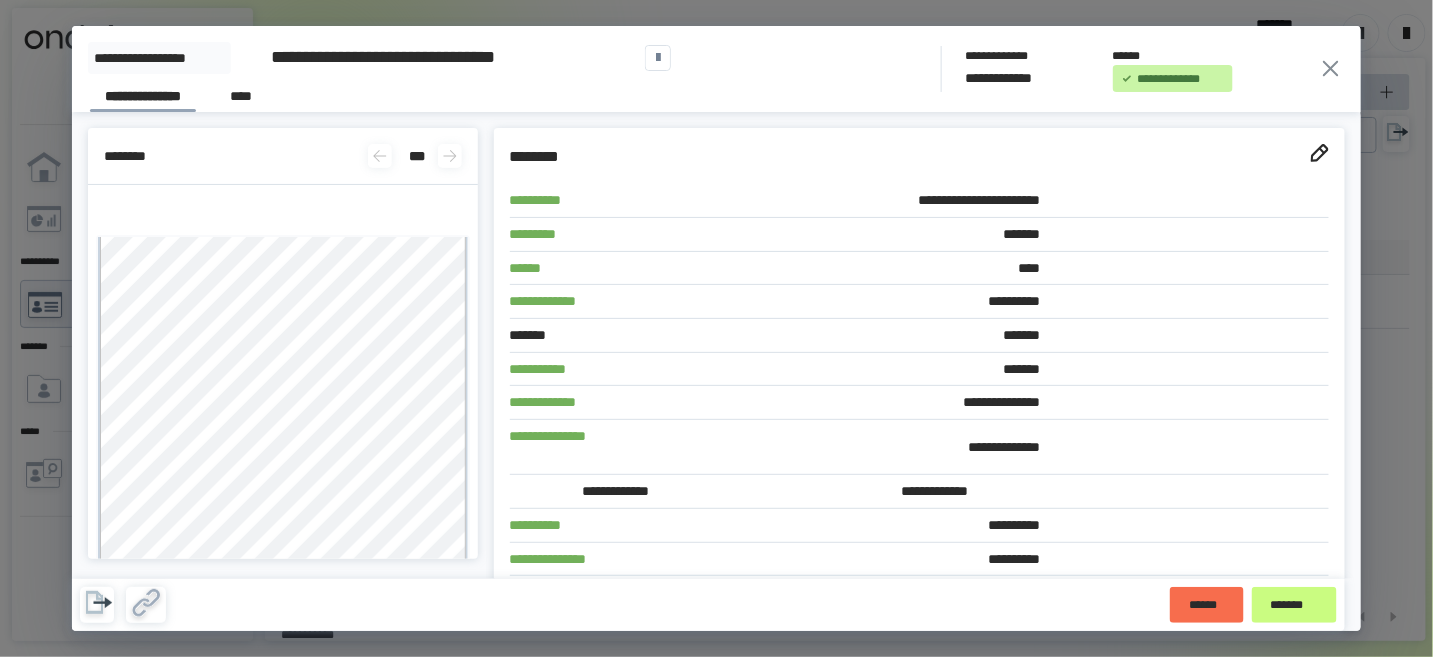 click 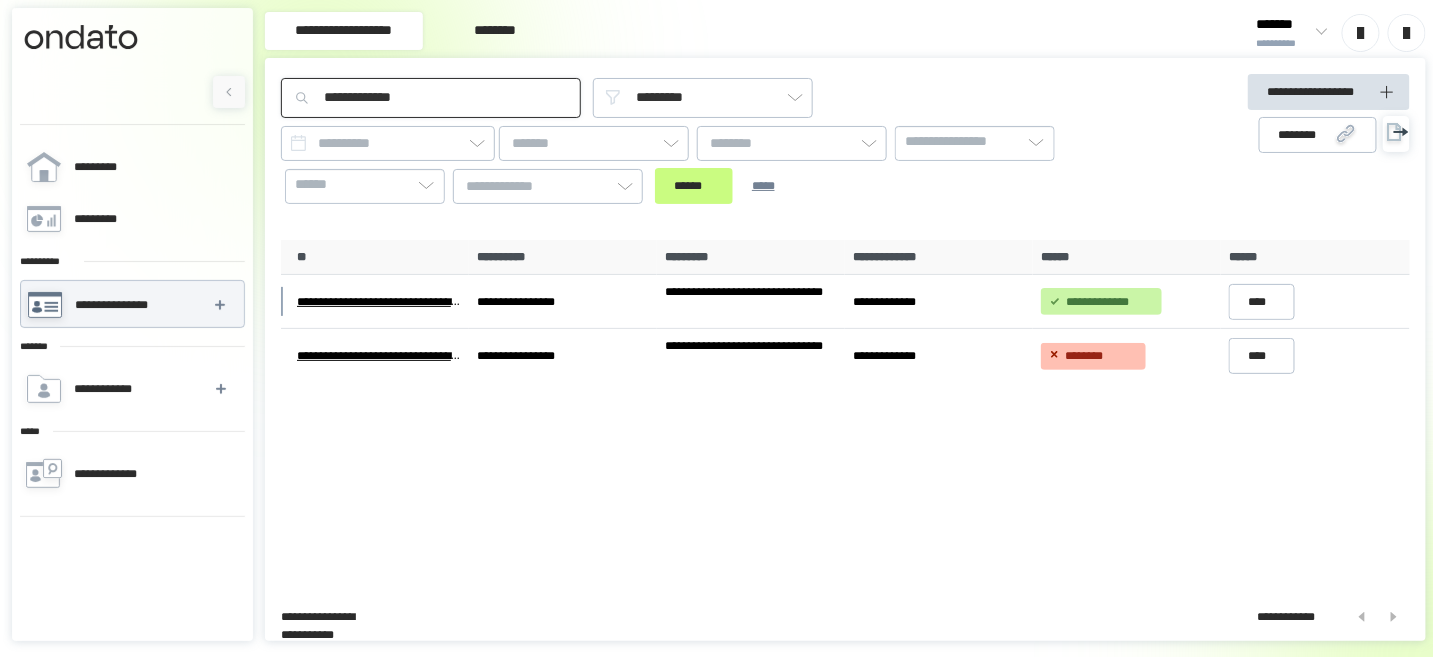 drag, startPoint x: 483, startPoint y: 90, endPoint x: 320, endPoint y: 94, distance: 163.04907 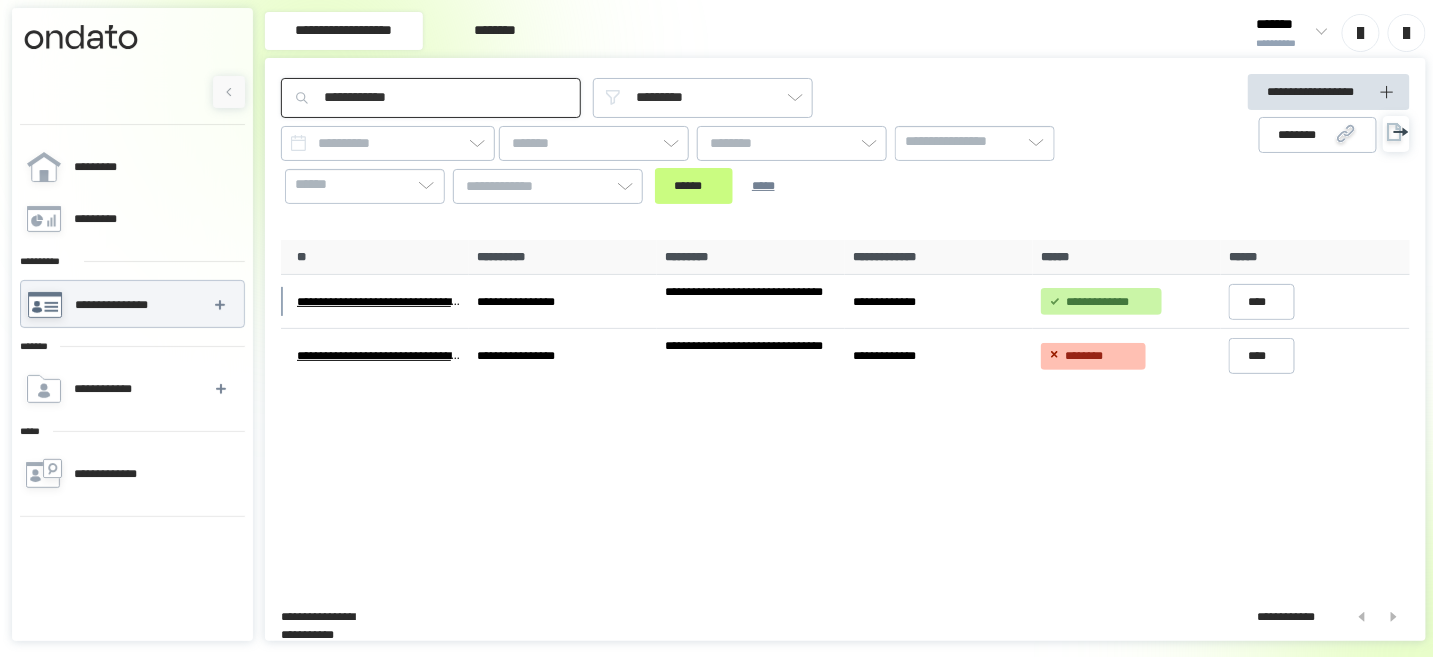 click on "******" at bounding box center [694, 186] 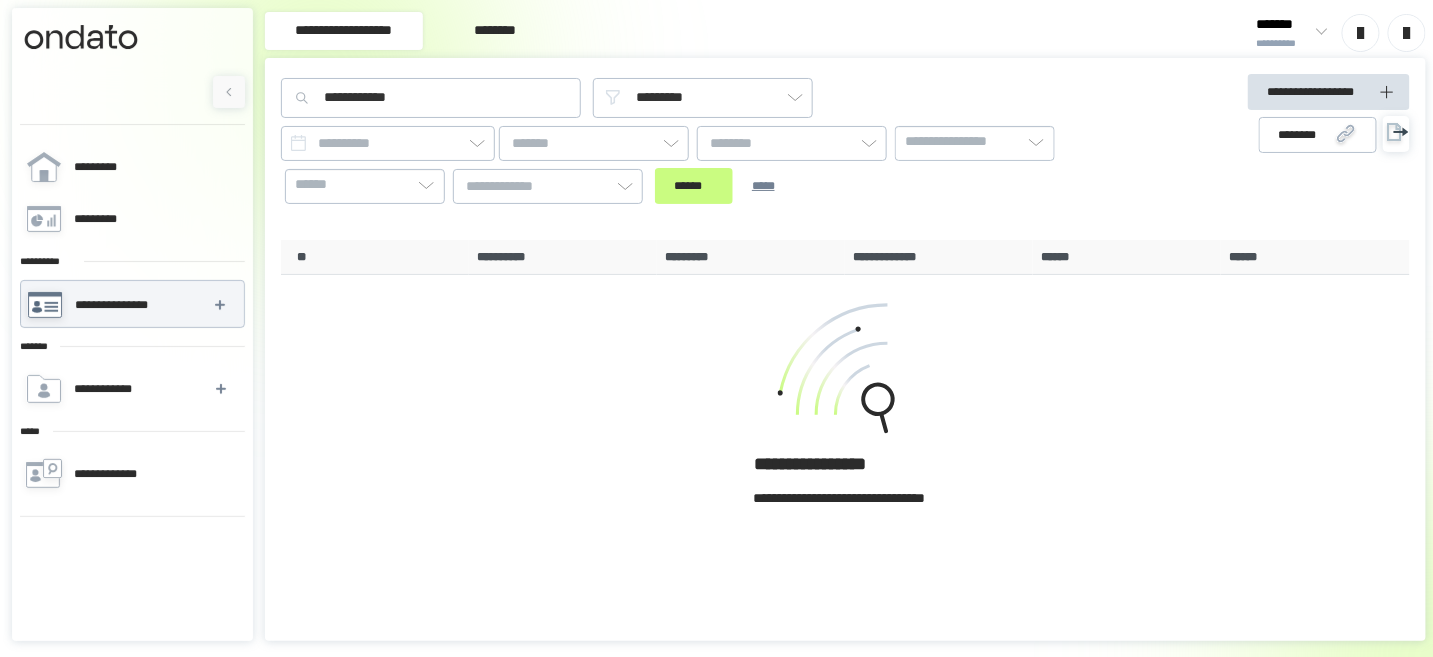 click at bounding box center (1318, 33) 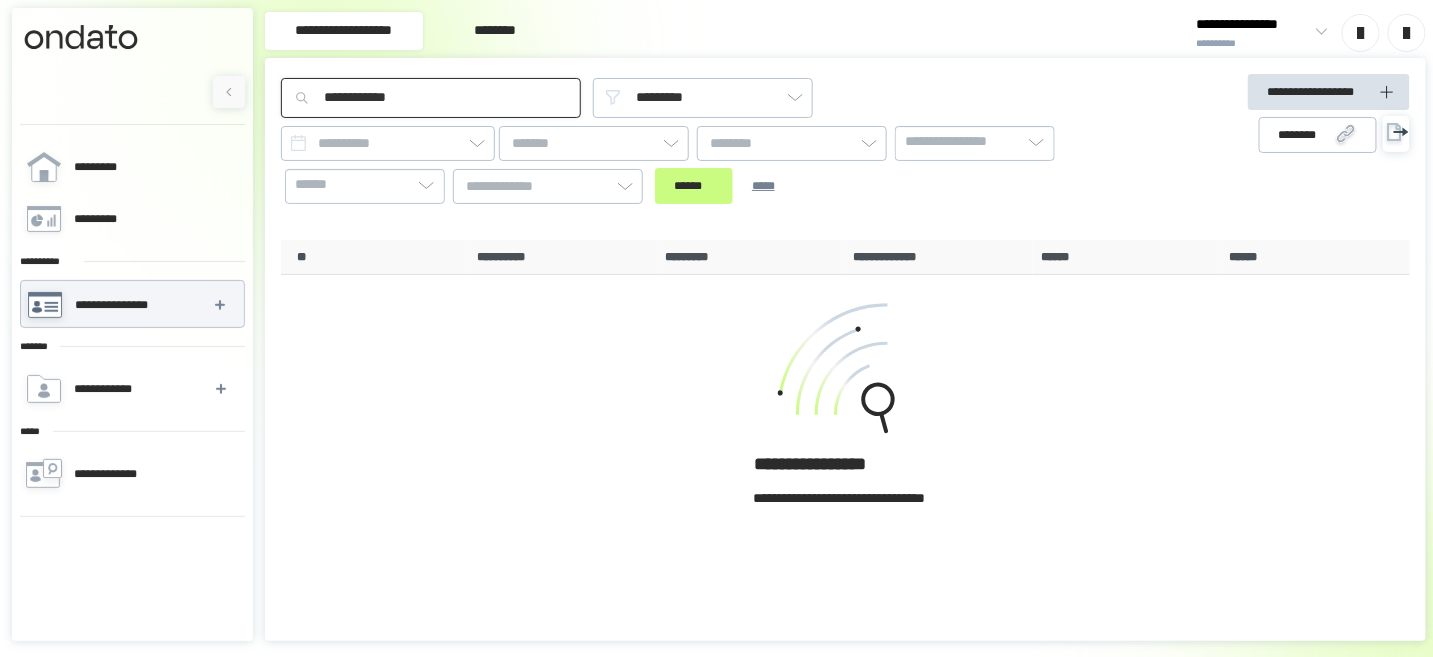 click on "**********" at bounding box center (431, 98) 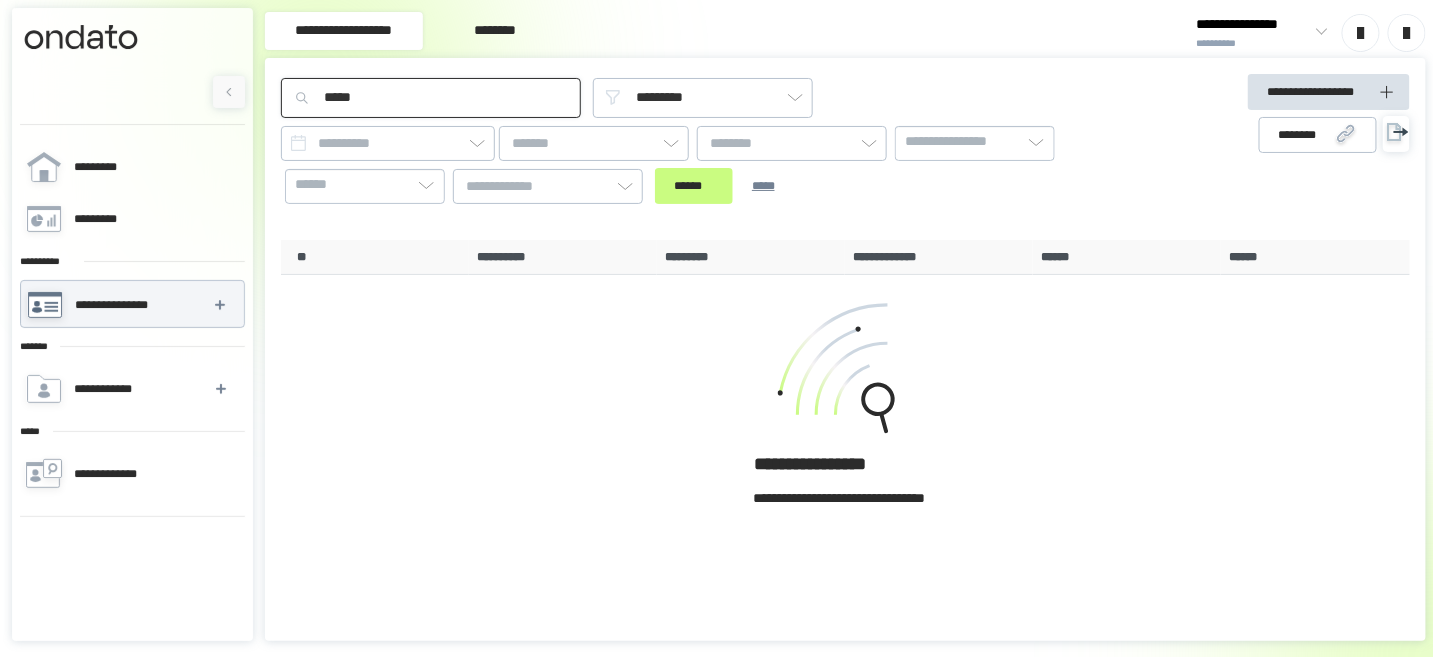 click on "******" at bounding box center [694, 186] 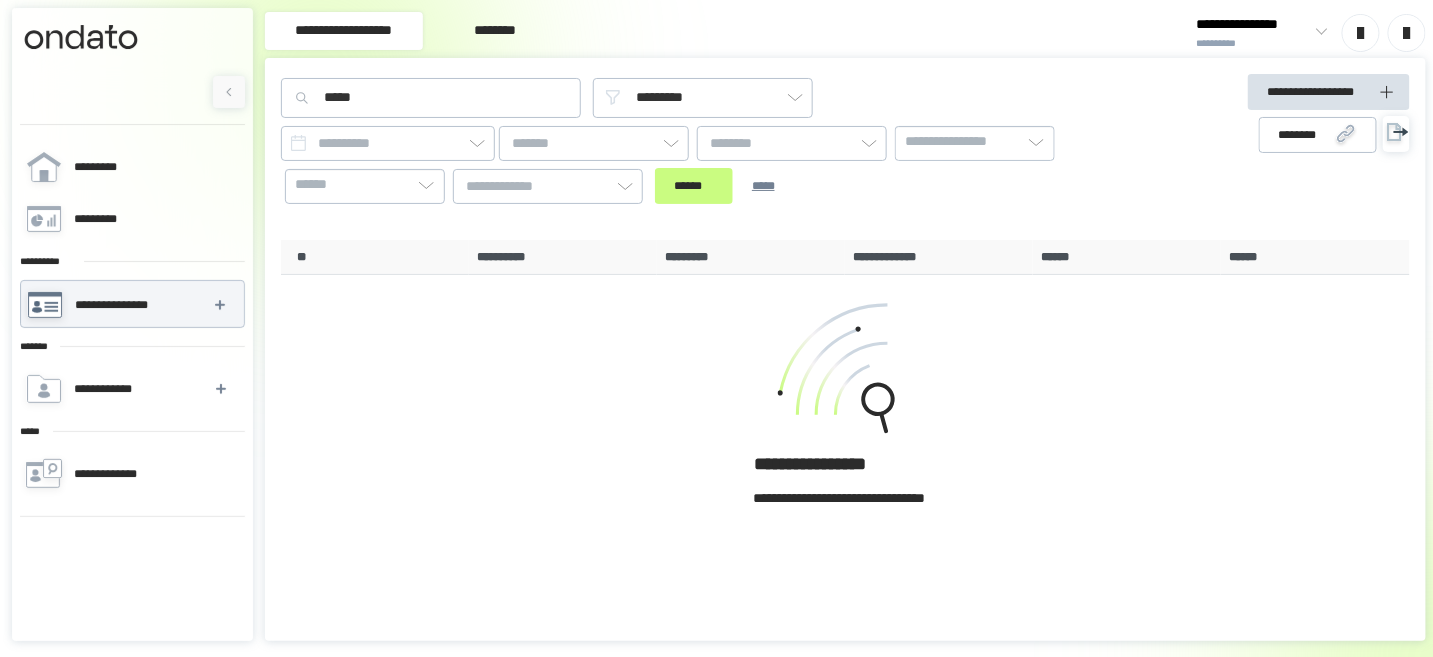 click at bounding box center (1318, 33) 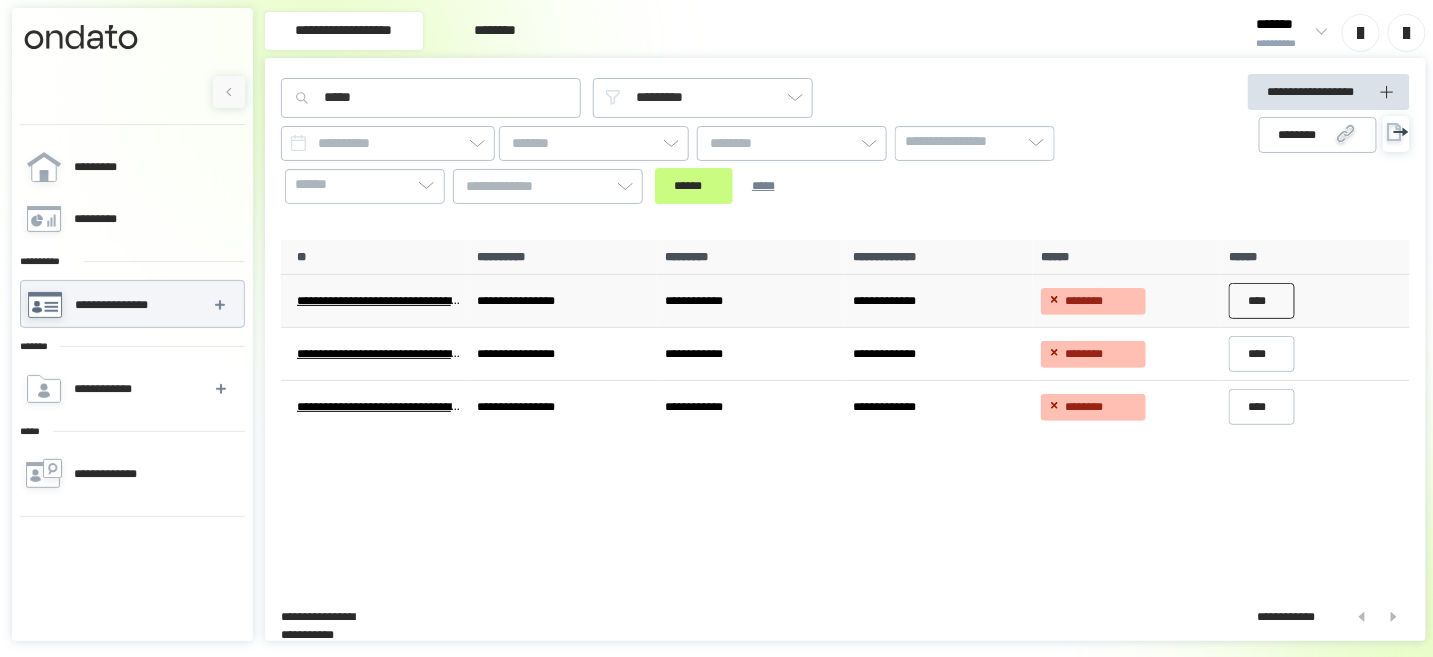 click on "****" at bounding box center (1262, 301) 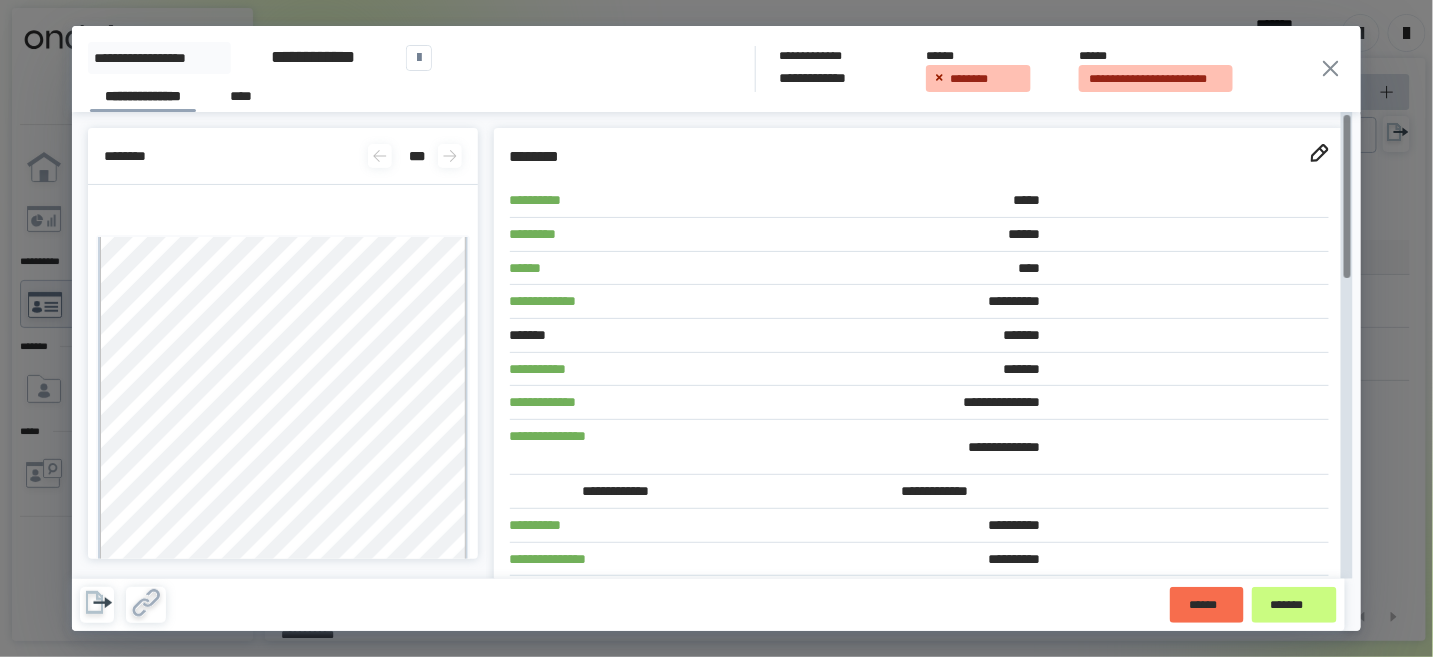click on "**********" at bounding box center [1136, 1863] 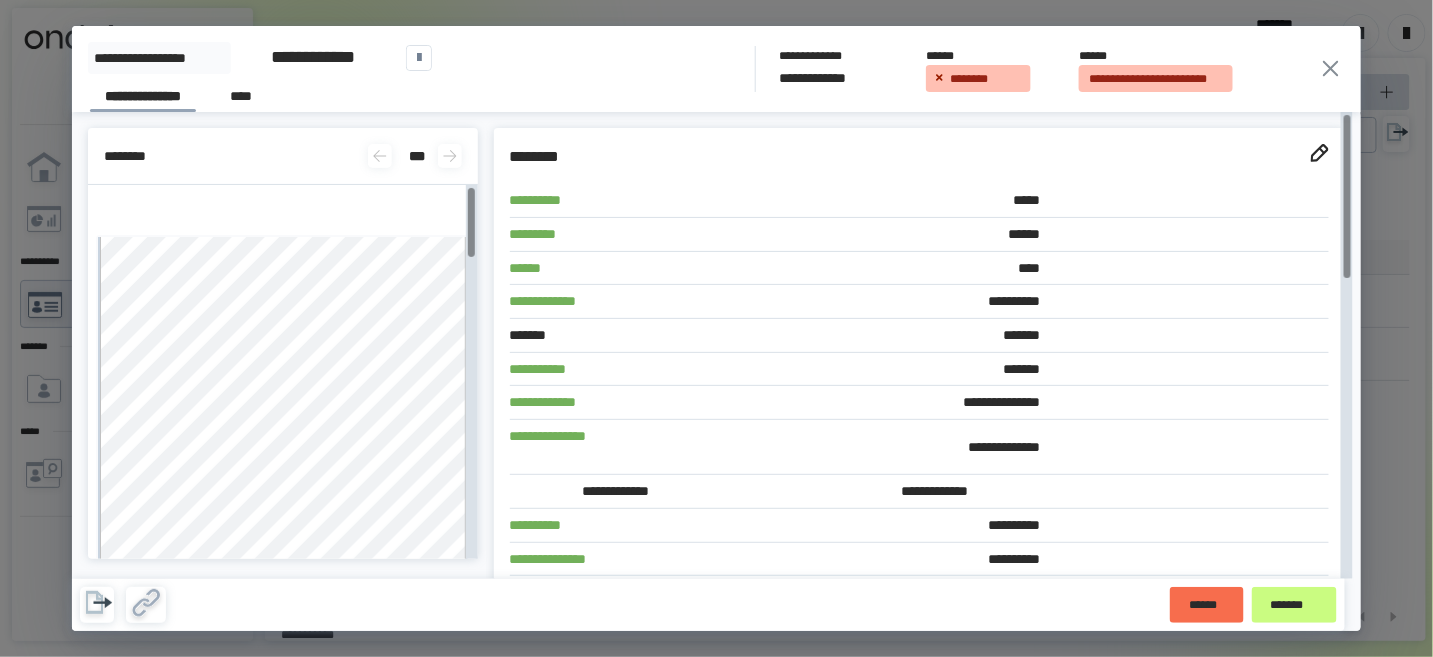 click 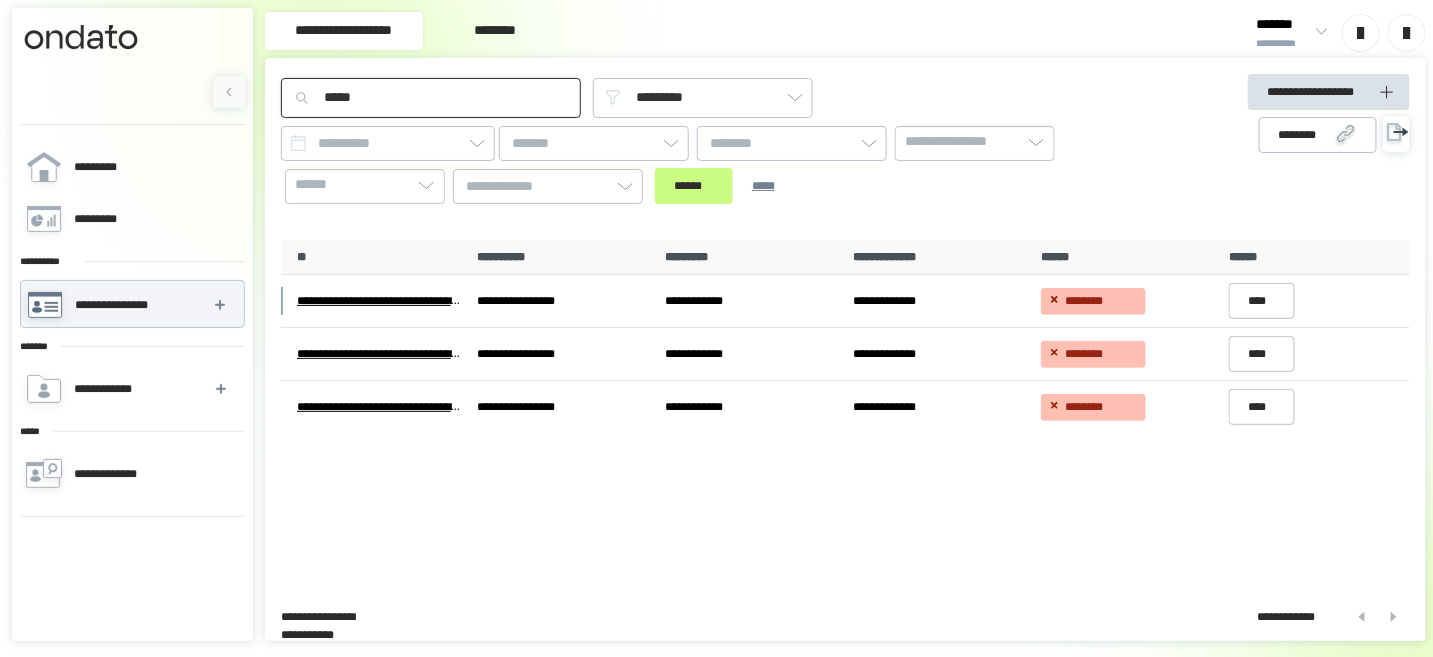 drag, startPoint x: 438, startPoint y: 92, endPoint x: 285, endPoint y: 102, distance: 153.32645 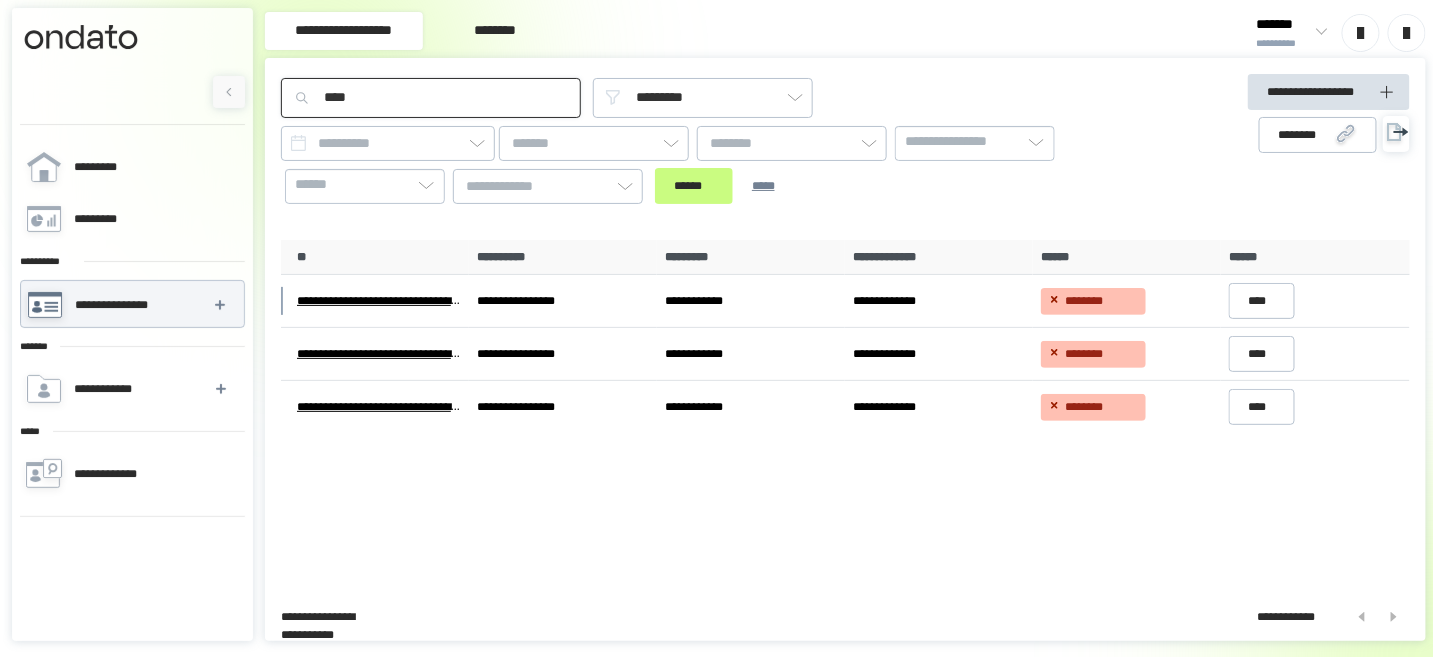 click on "******" at bounding box center [694, 186] 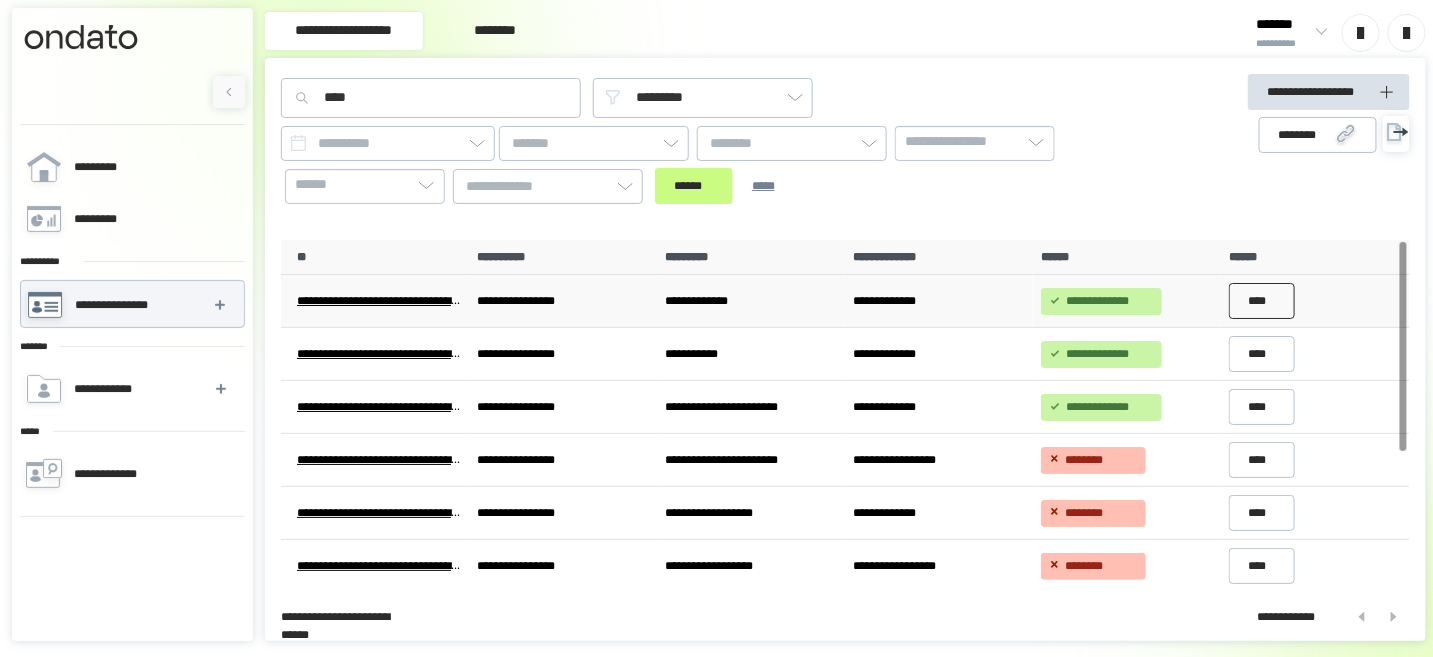 click on "****" at bounding box center (1262, 301) 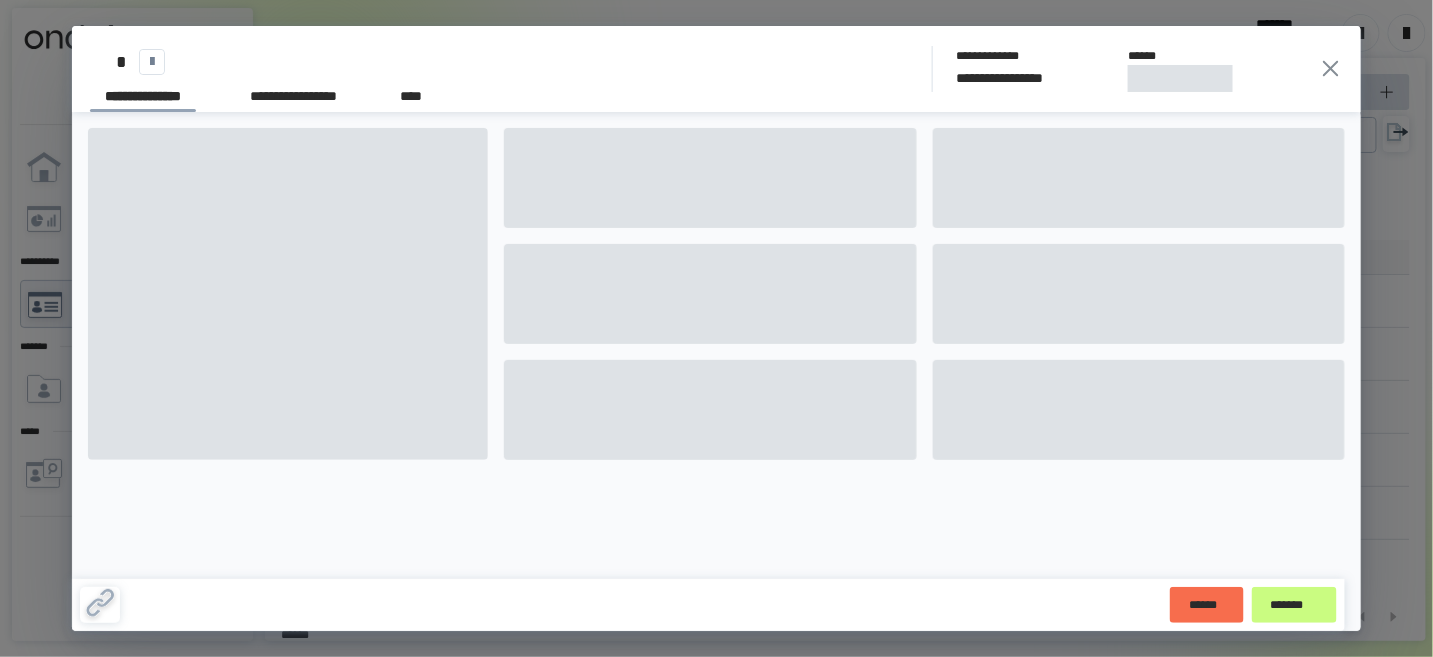 click 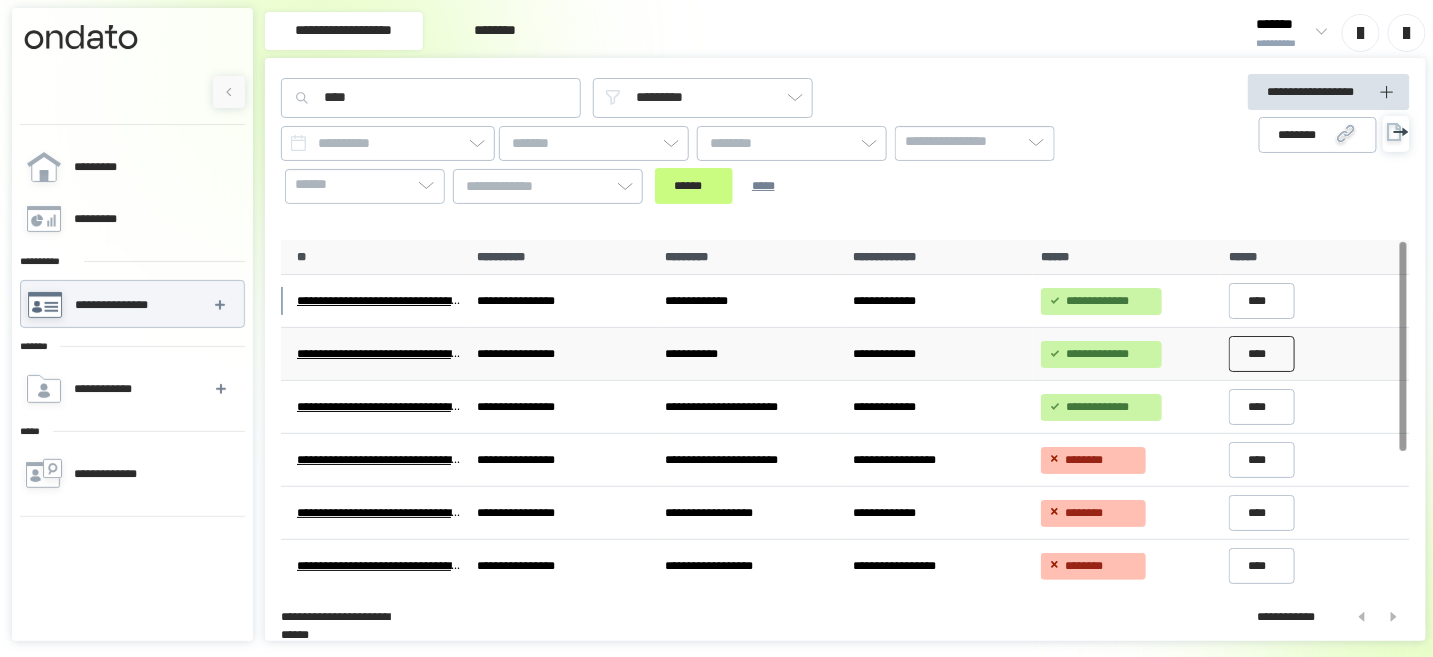 click on "****" at bounding box center (1262, 354) 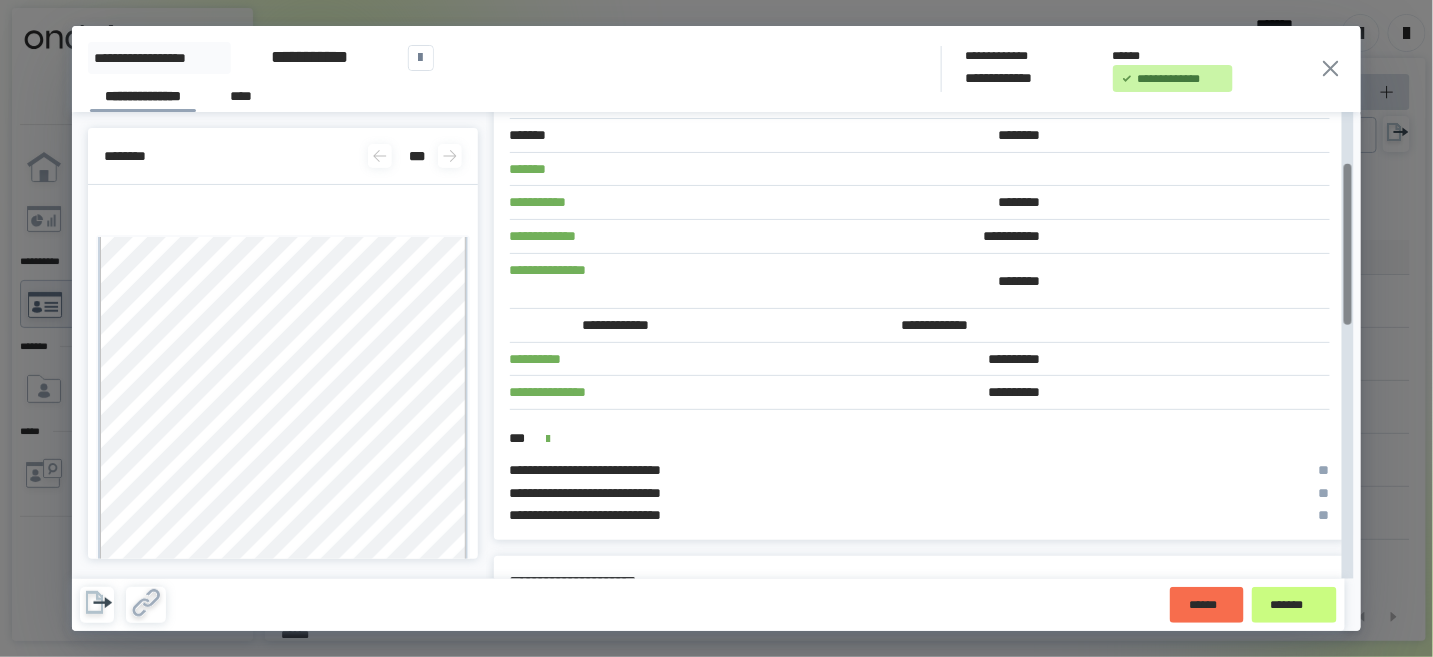 scroll, scrollTop: 0, scrollLeft: 0, axis: both 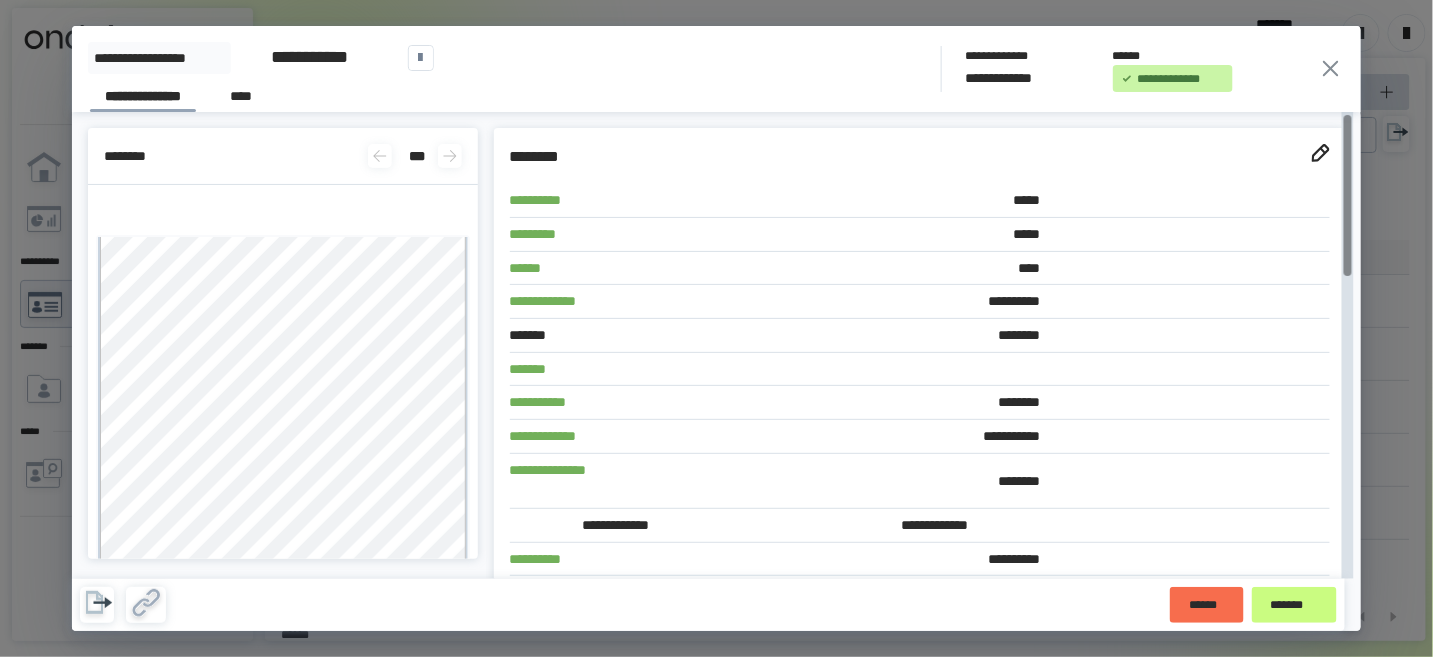click on "**********" at bounding box center [1136, 1879] 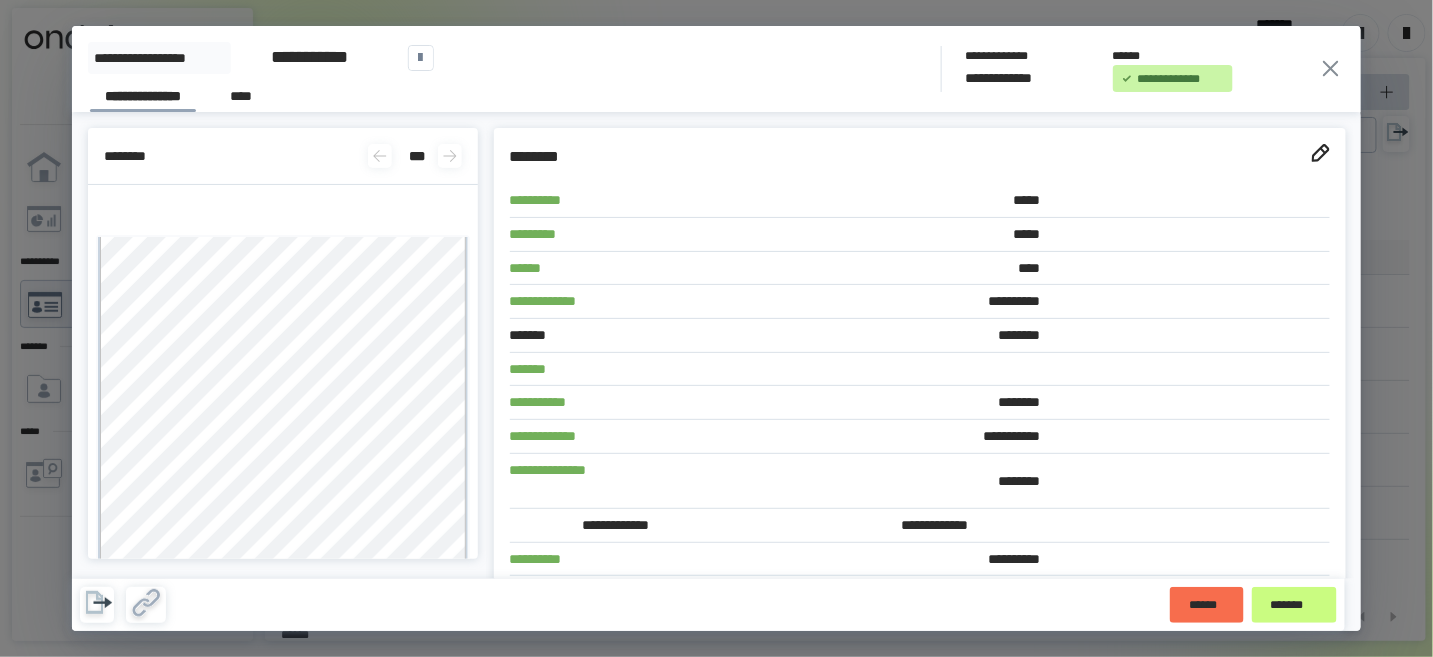 click 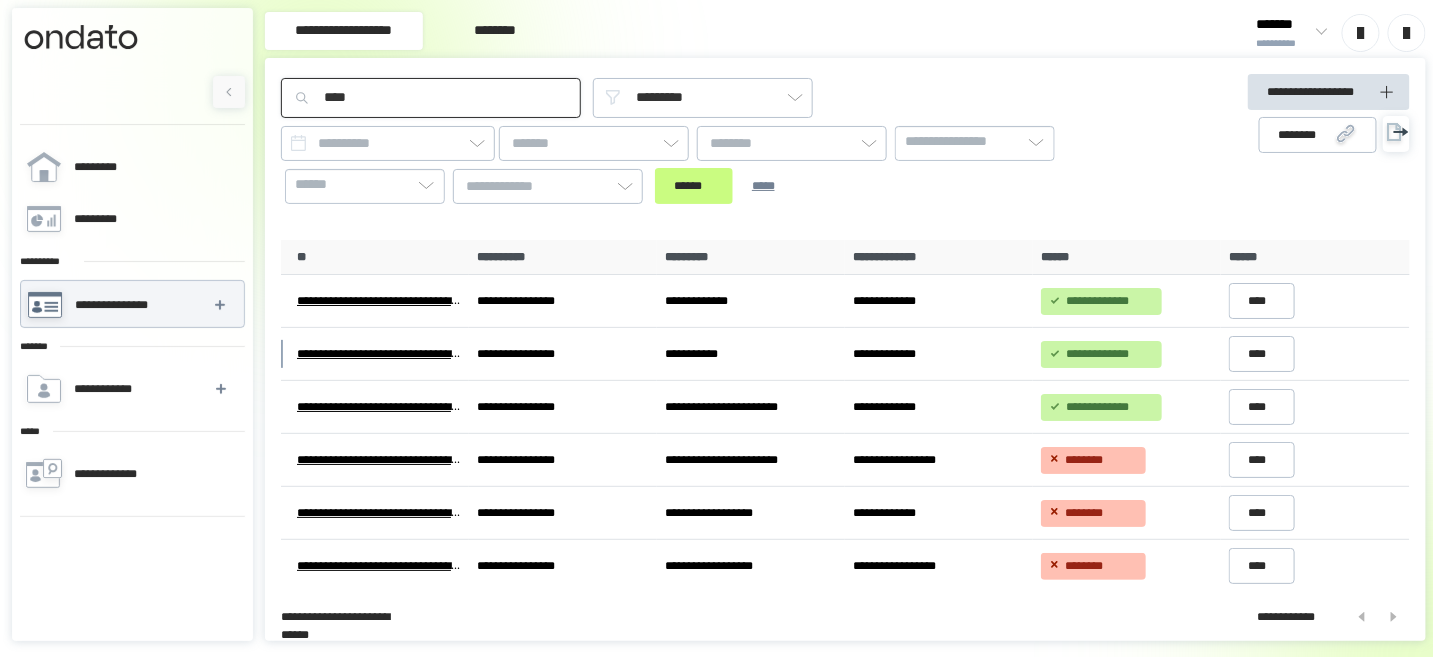 drag, startPoint x: 411, startPoint y: 95, endPoint x: 318, endPoint y: 93, distance: 93.0215 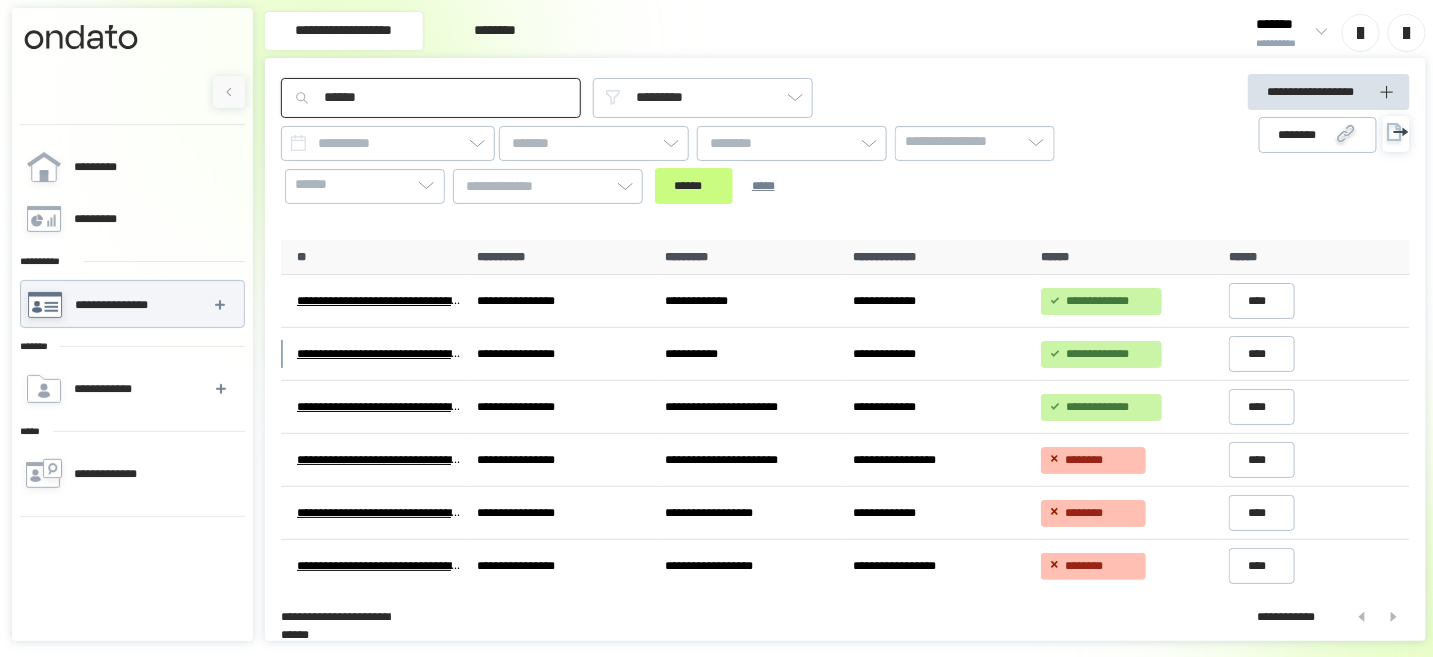 type on "******" 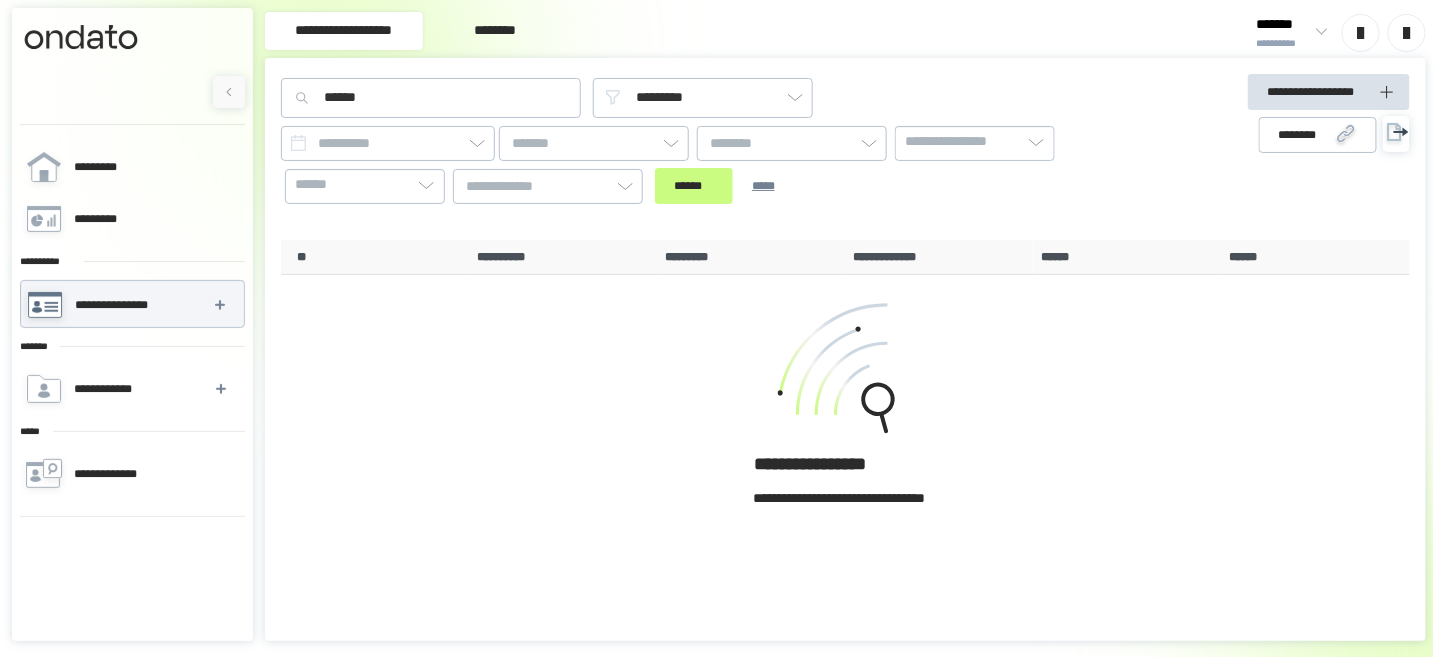 click at bounding box center (1318, 33) 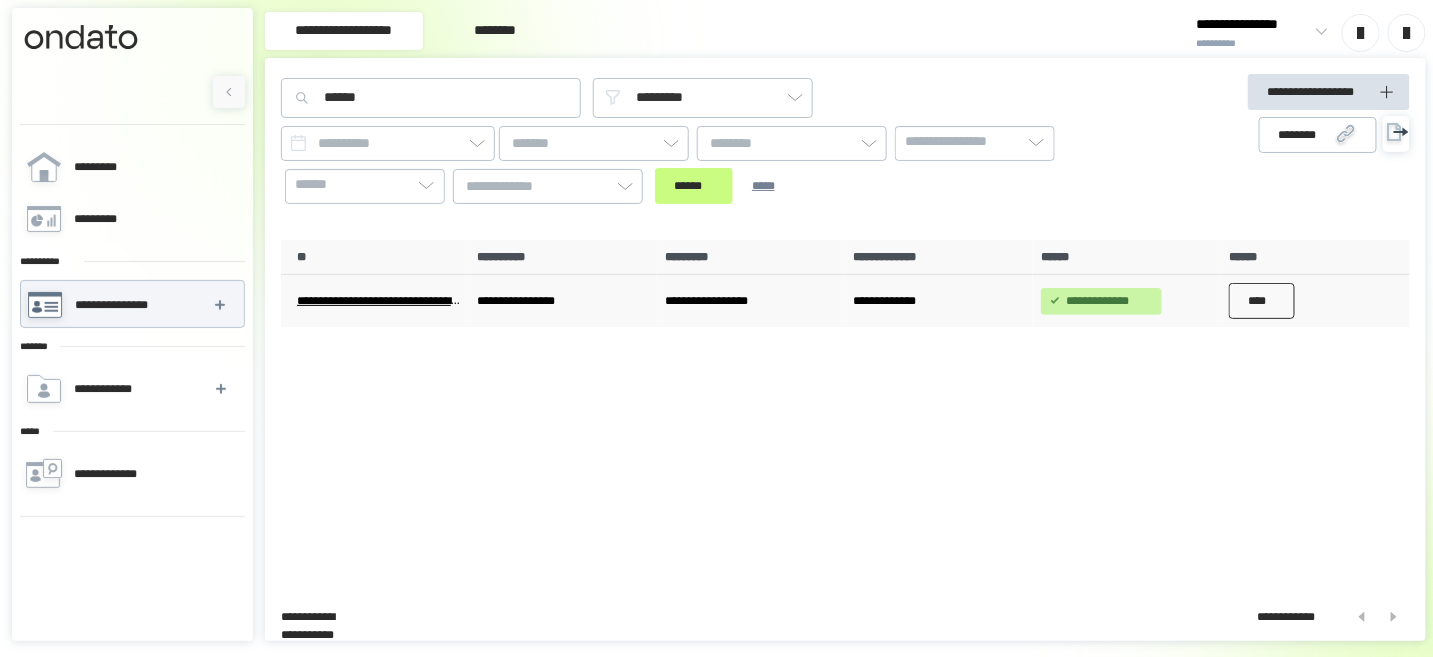 click on "****" at bounding box center [1262, 301] 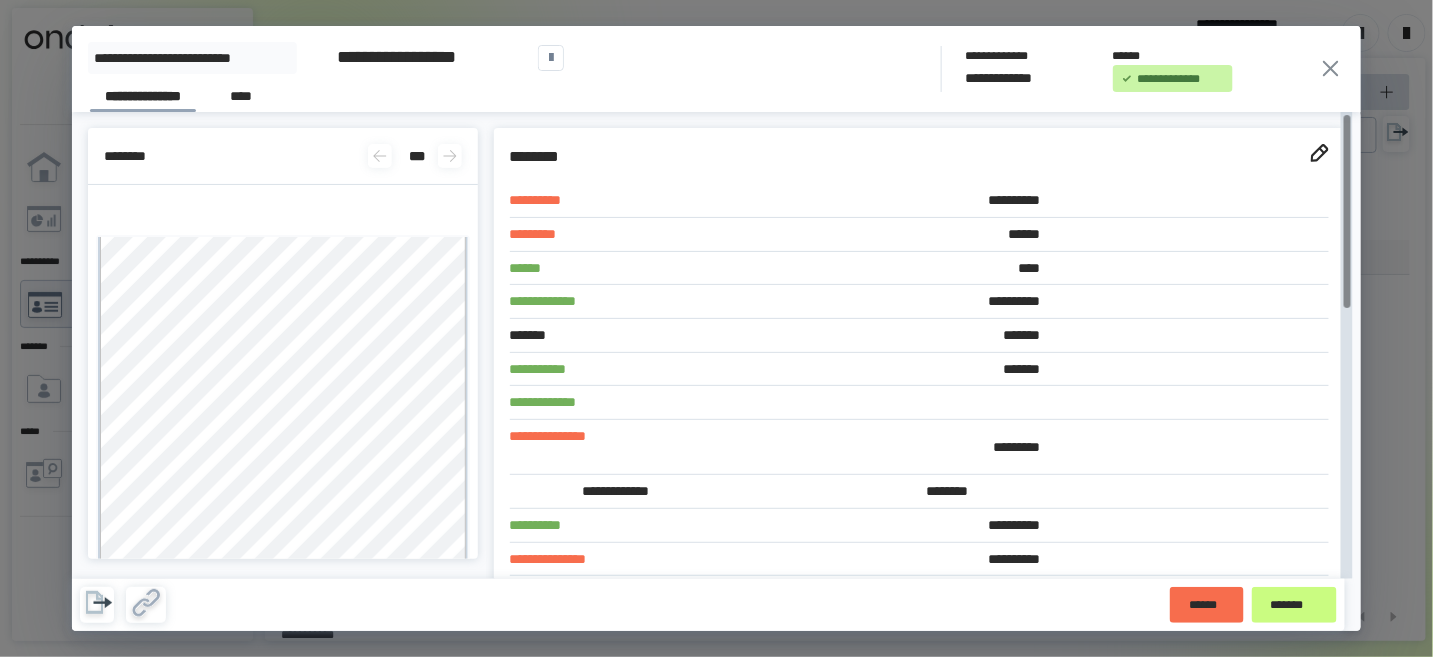 click 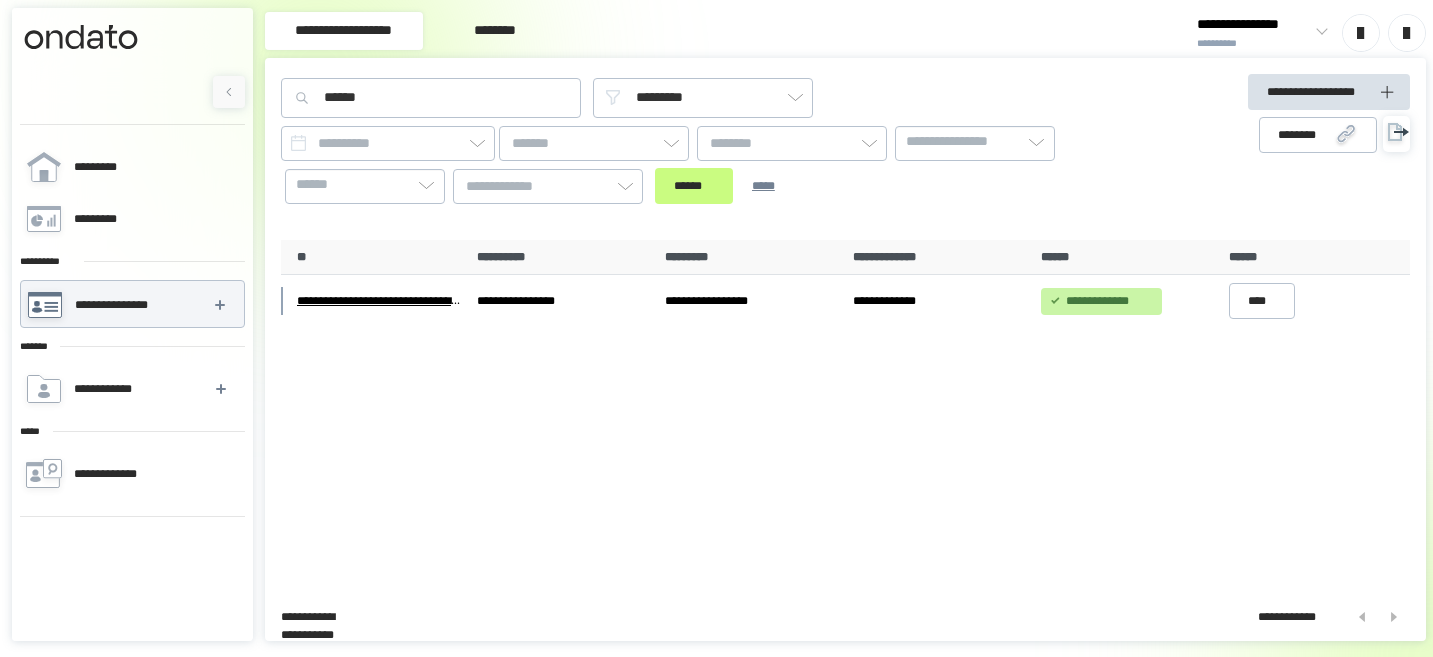 scroll, scrollTop: 0, scrollLeft: 0, axis: both 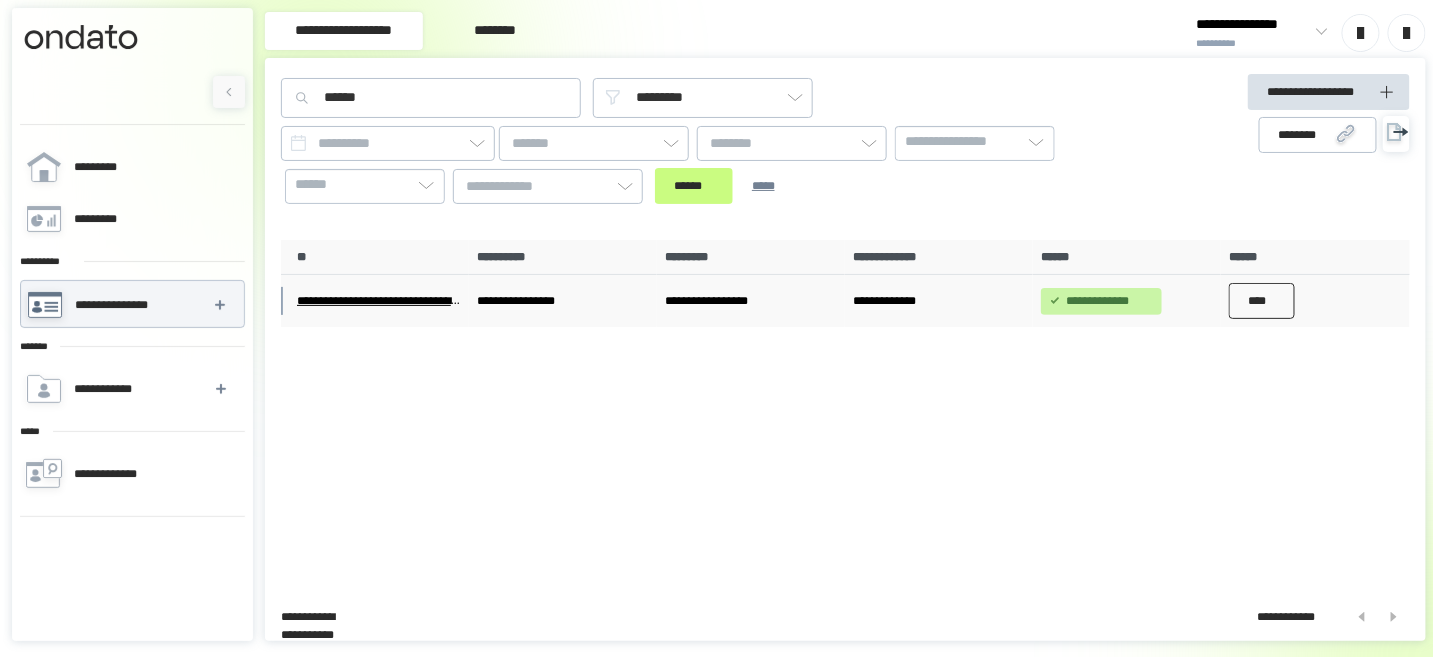 click on "****" at bounding box center (1262, 301) 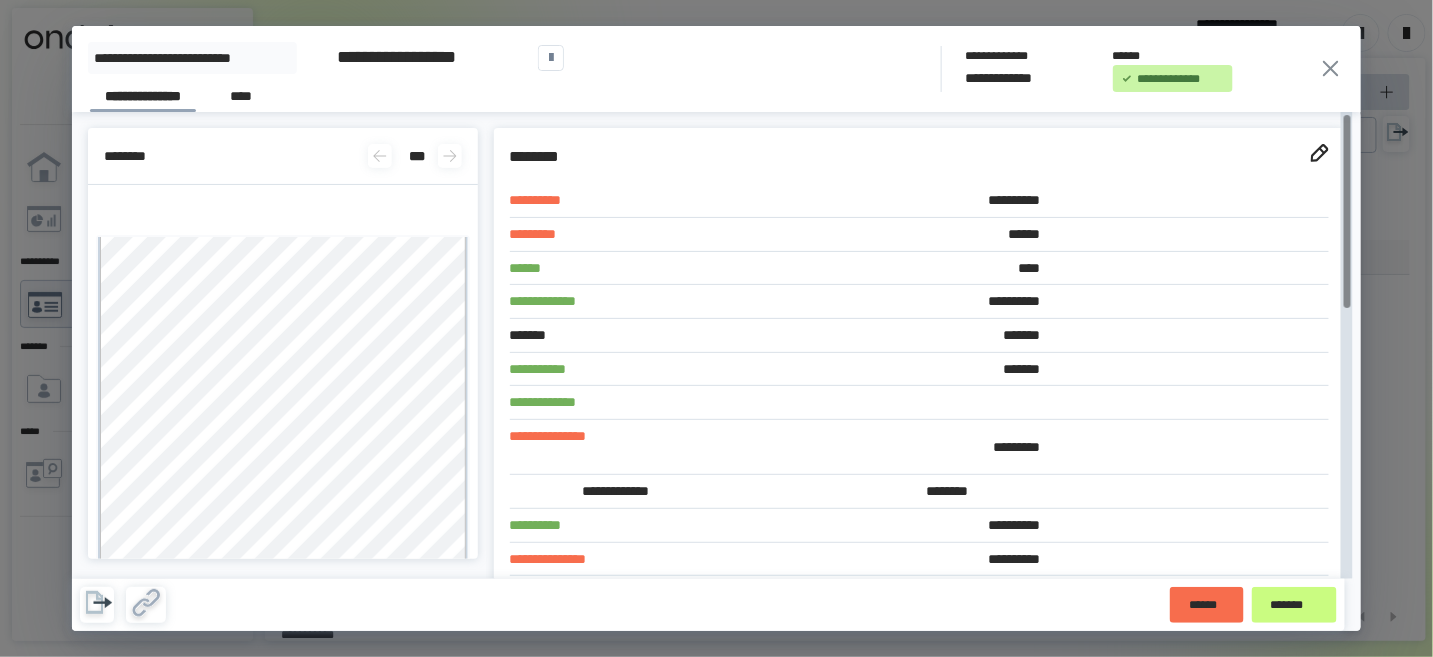 click 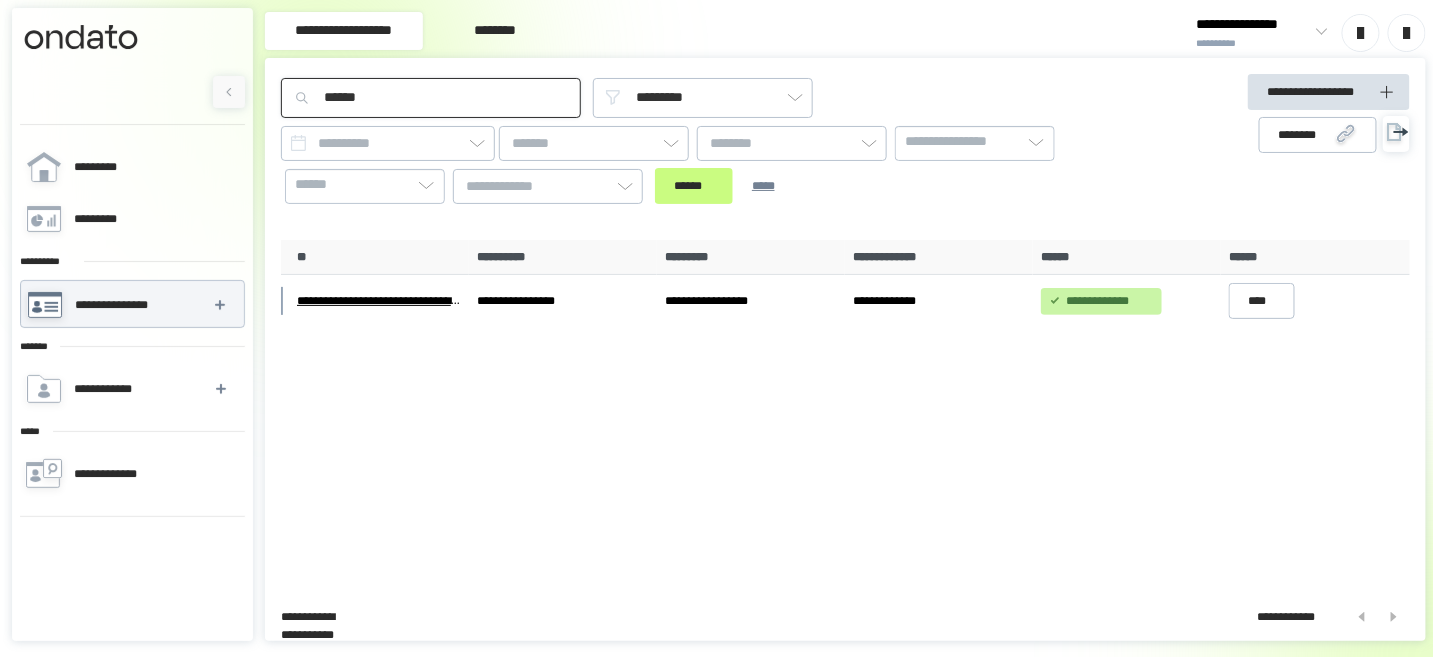 drag, startPoint x: 389, startPoint y: 96, endPoint x: 314, endPoint y: 94, distance: 75.026665 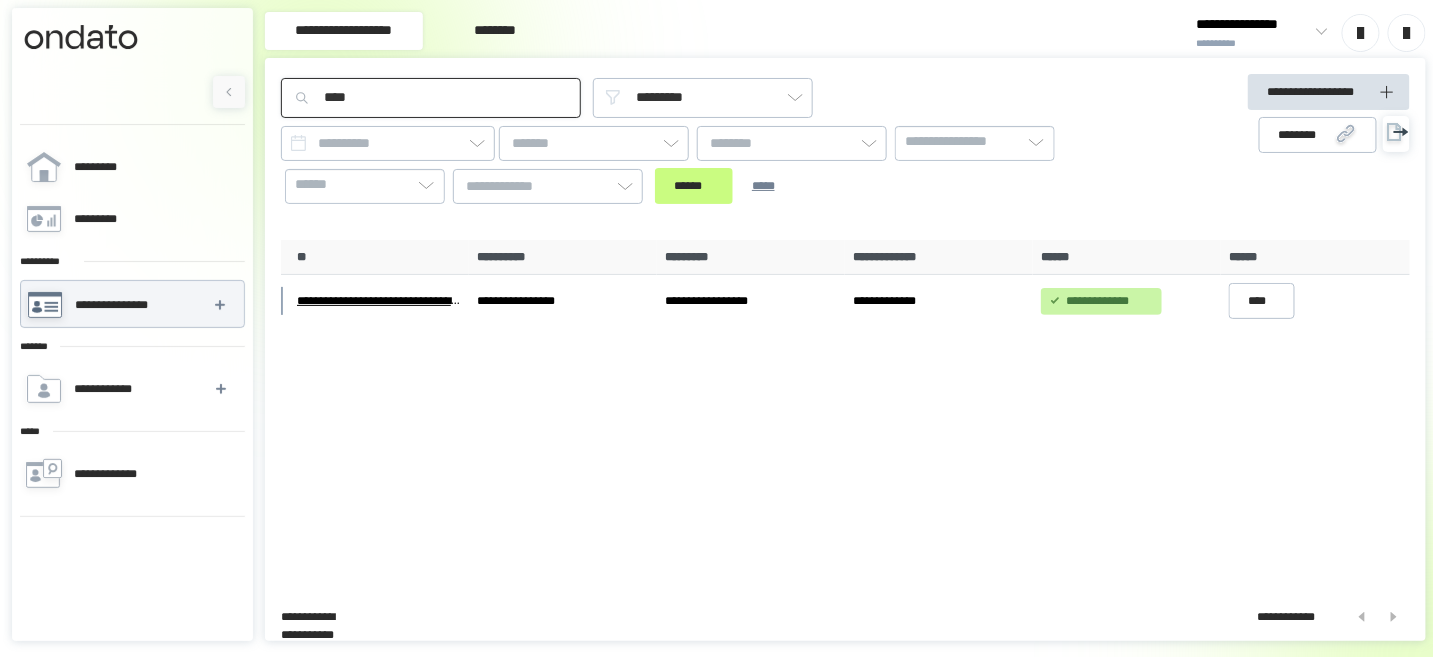 type on "****" 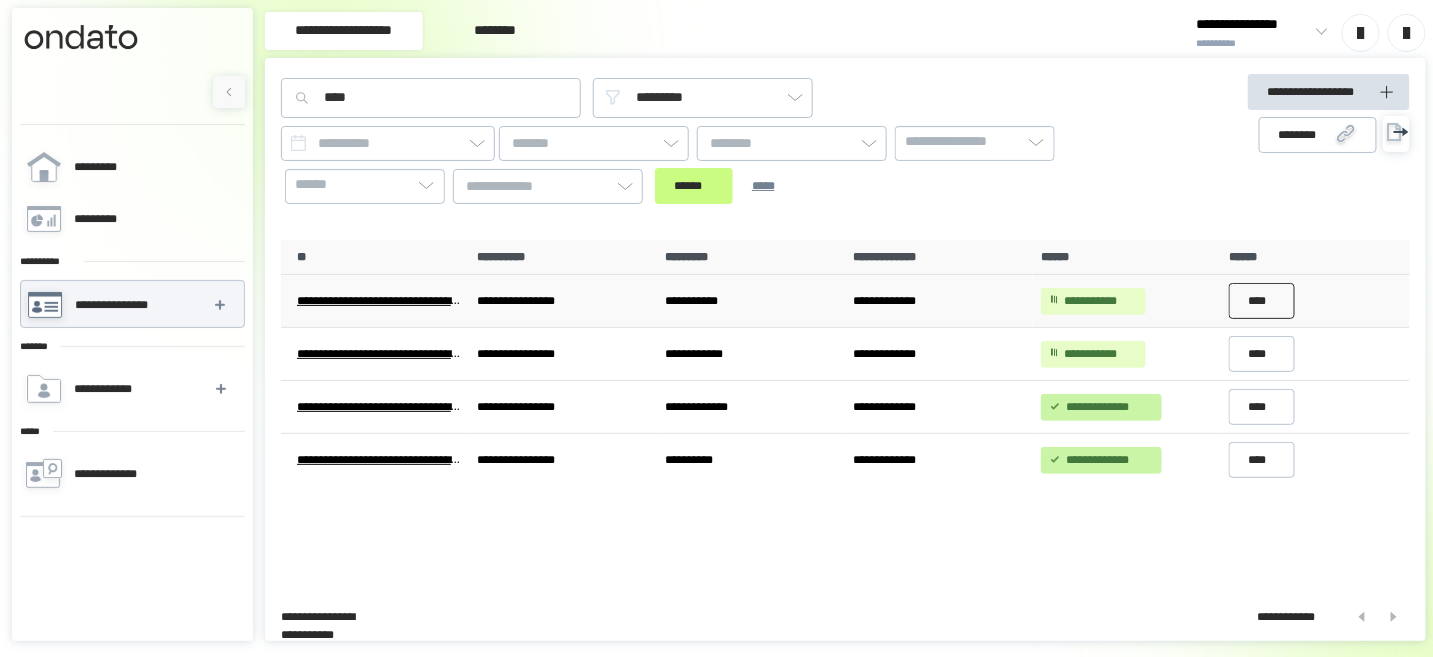 click on "****" at bounding box center (1262, 301) 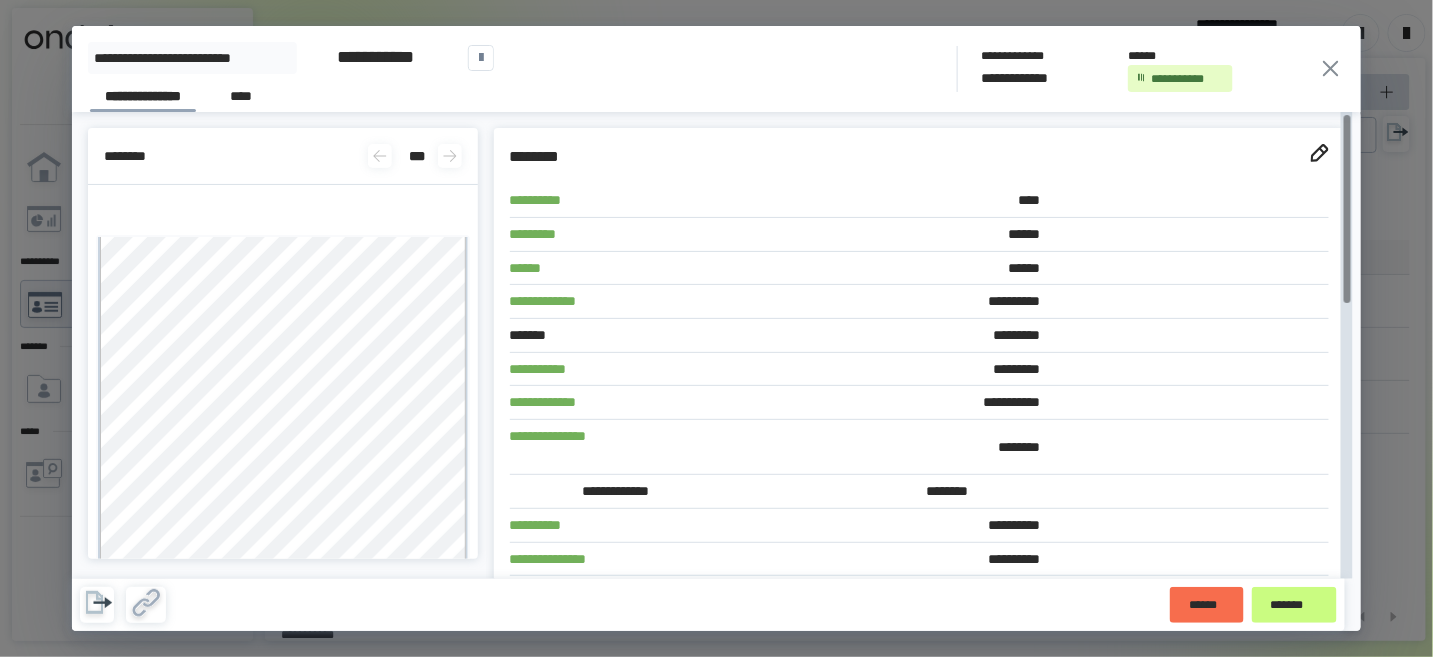 click 